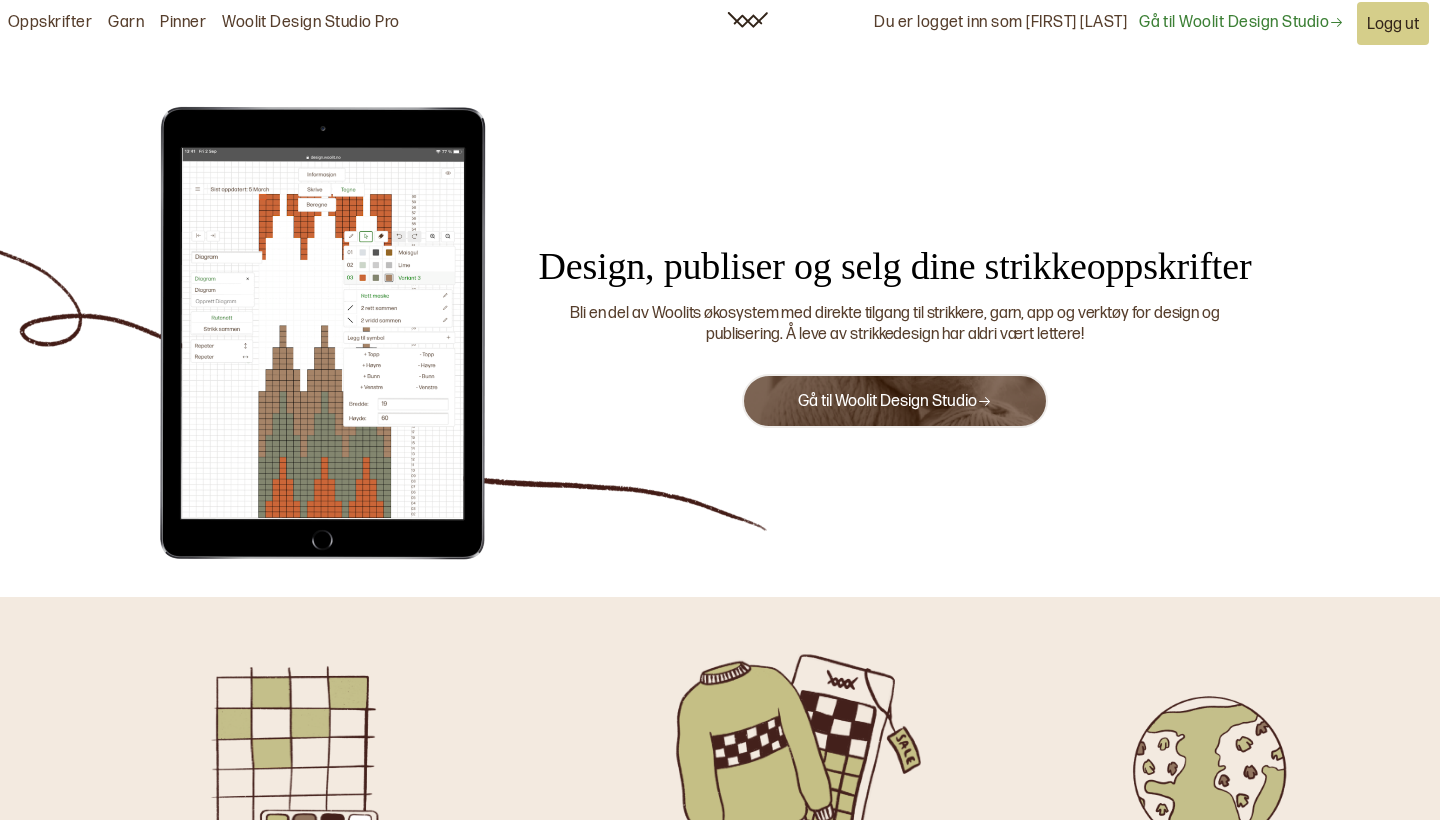 scroll, scrollTop: 0, scrollLeft: 0, axis: both 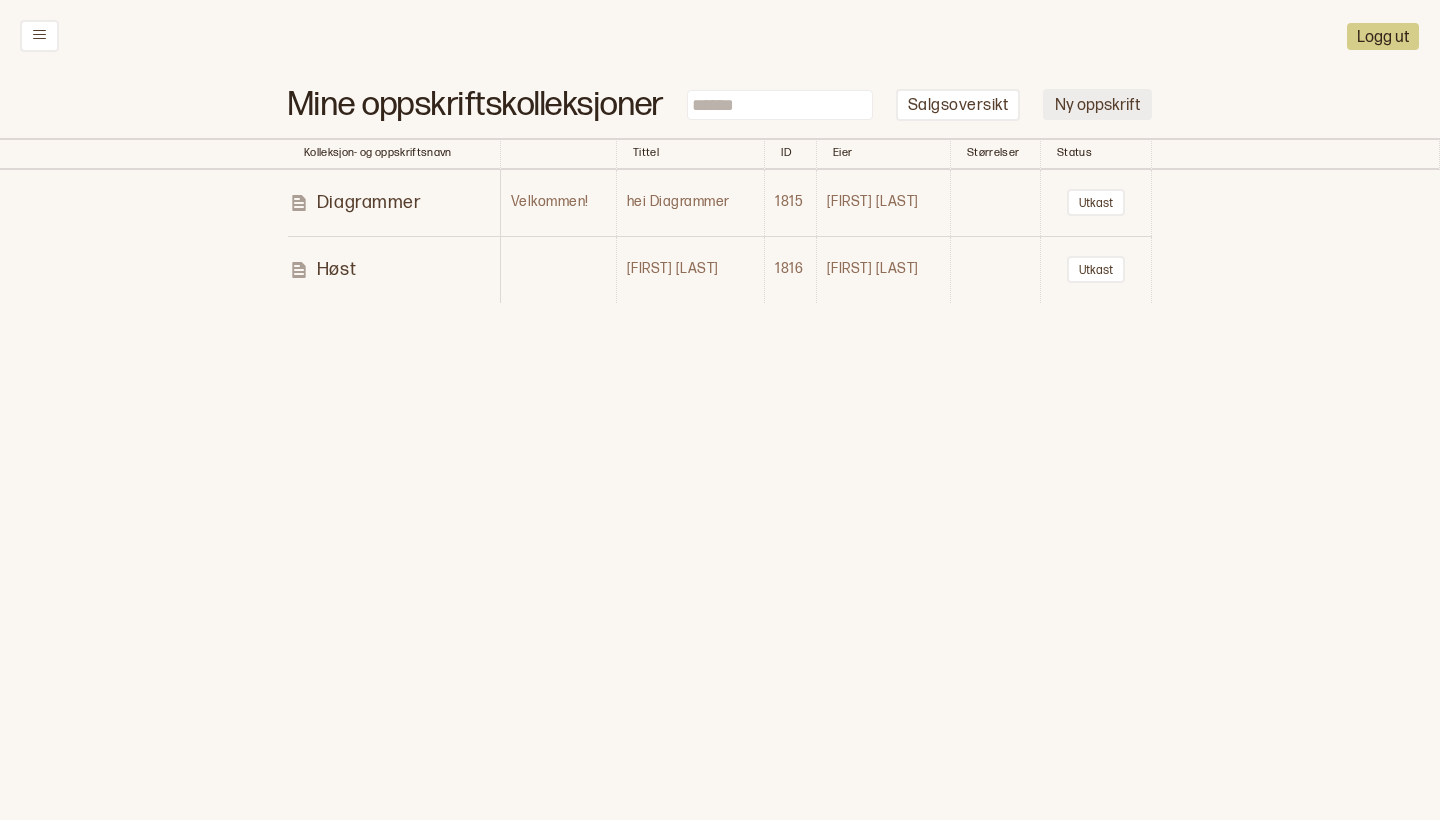 click on "Ny oppskrift" at bounding box center (1097, 104) 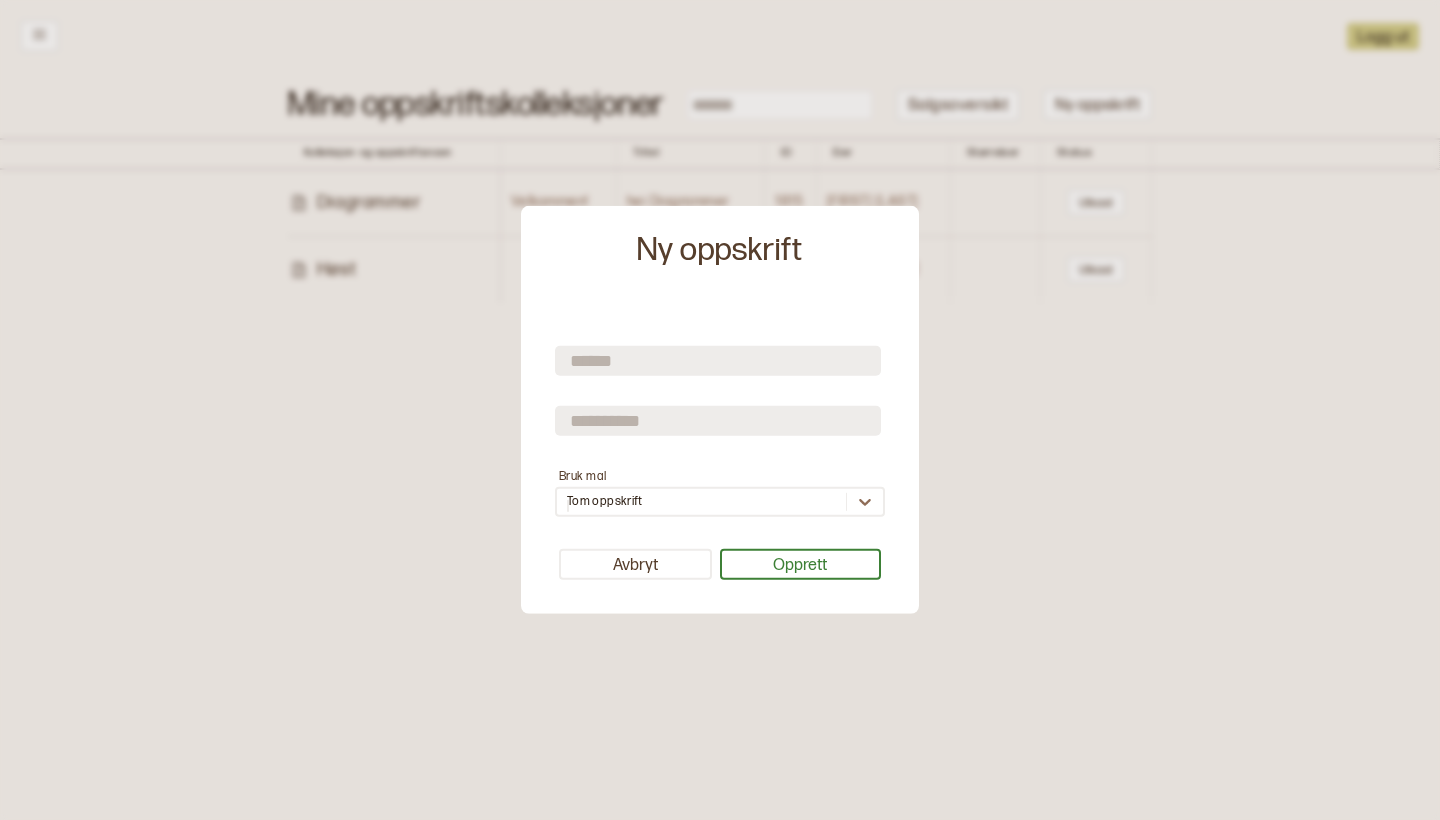 click at bounding box center (718, 360) 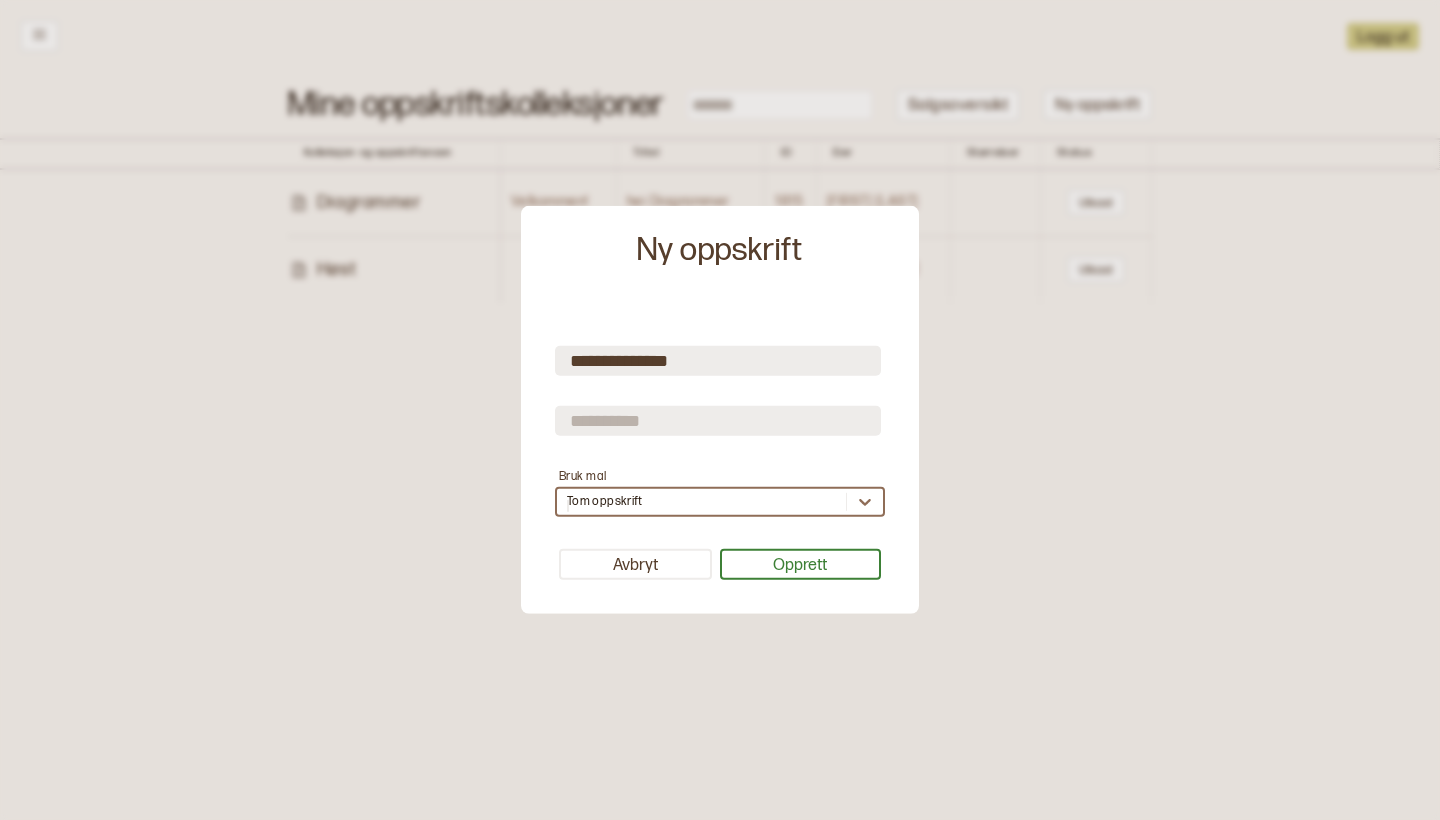 type on "**********" 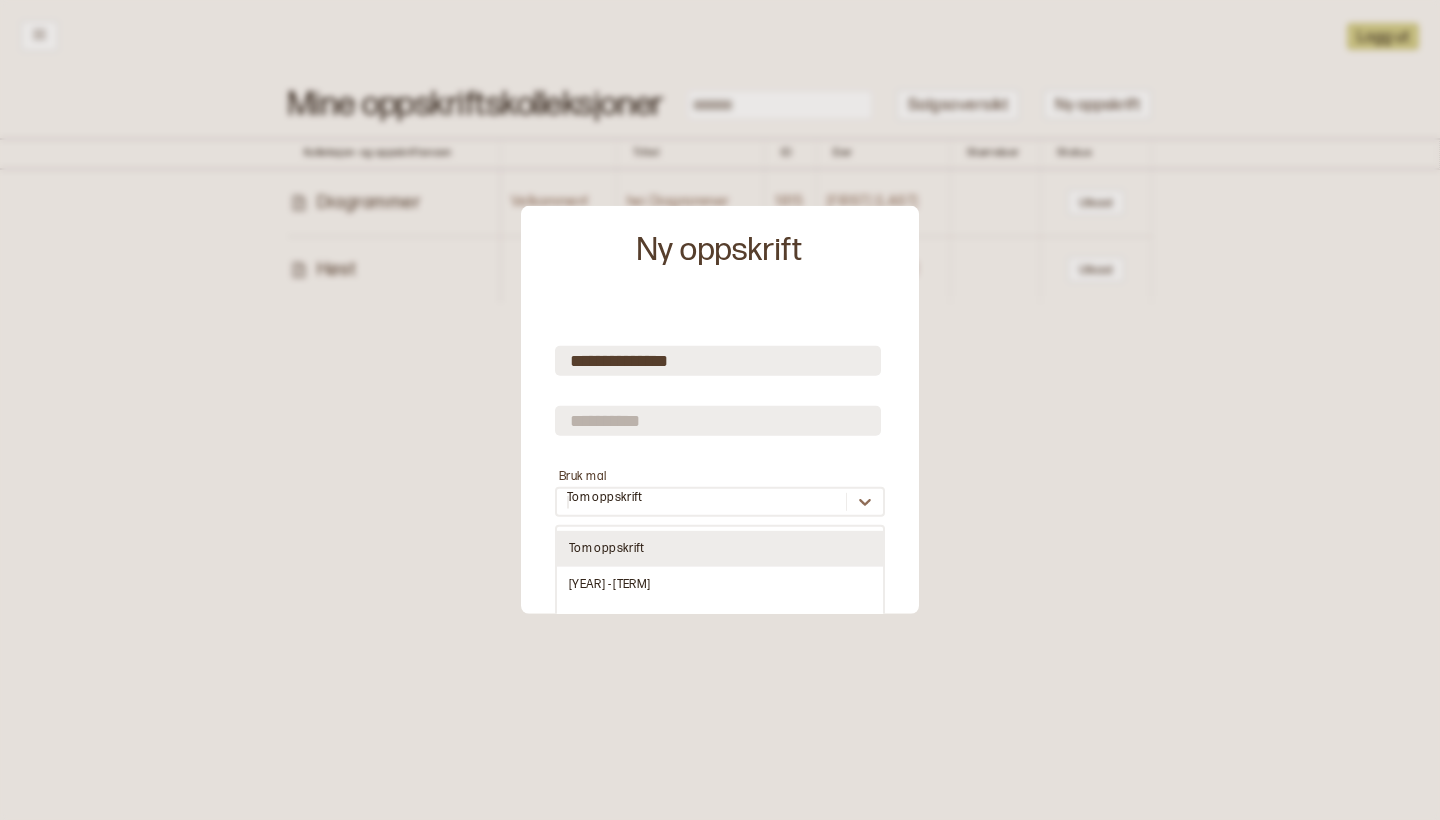 click on "Tom oppskrift" at bounding box center [720, 549] 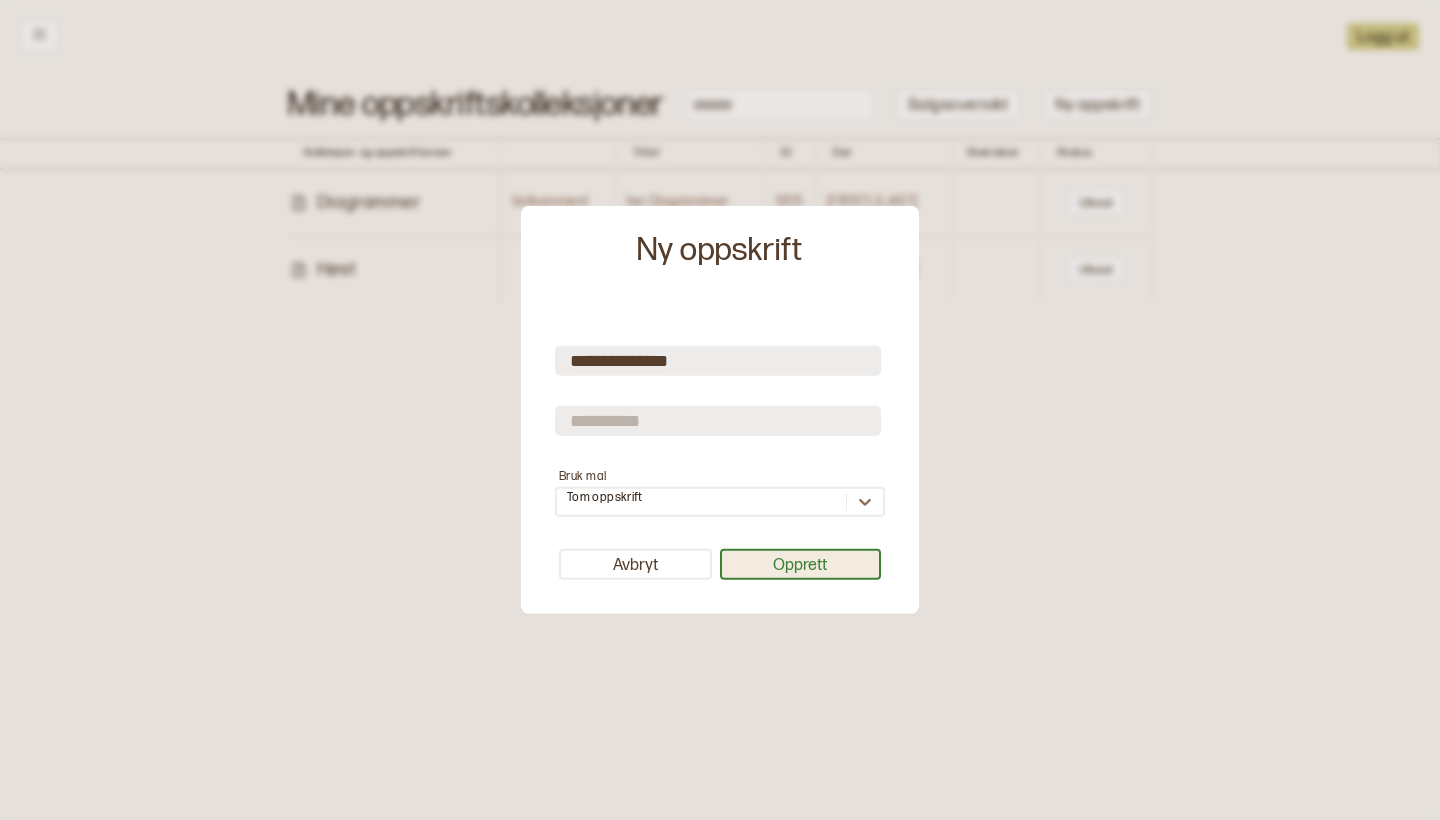 click on "Opprett" at bounding box center (801, 564) 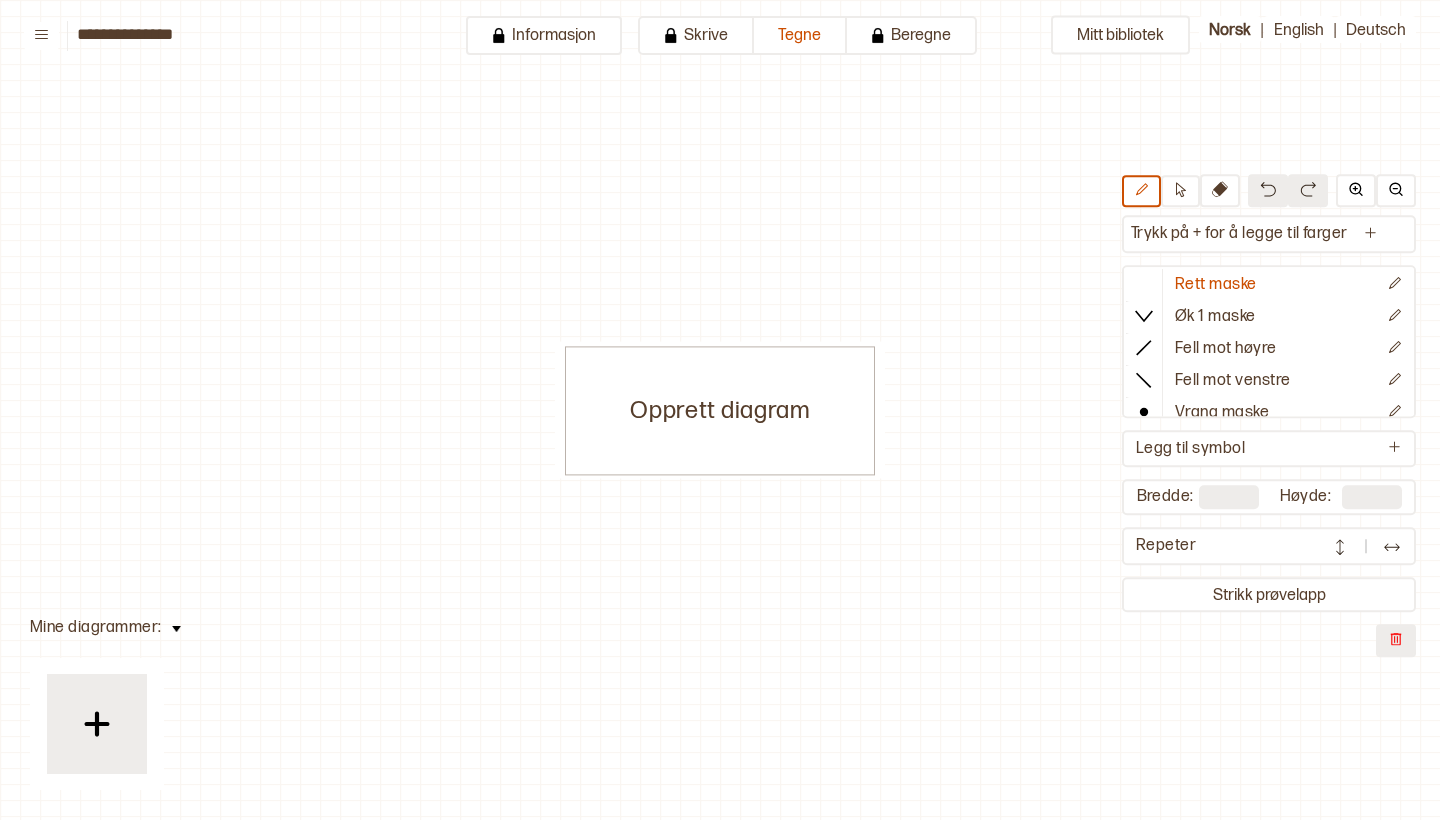 scroll, scrollTop: 0, scrollLeft: 0, axis: both 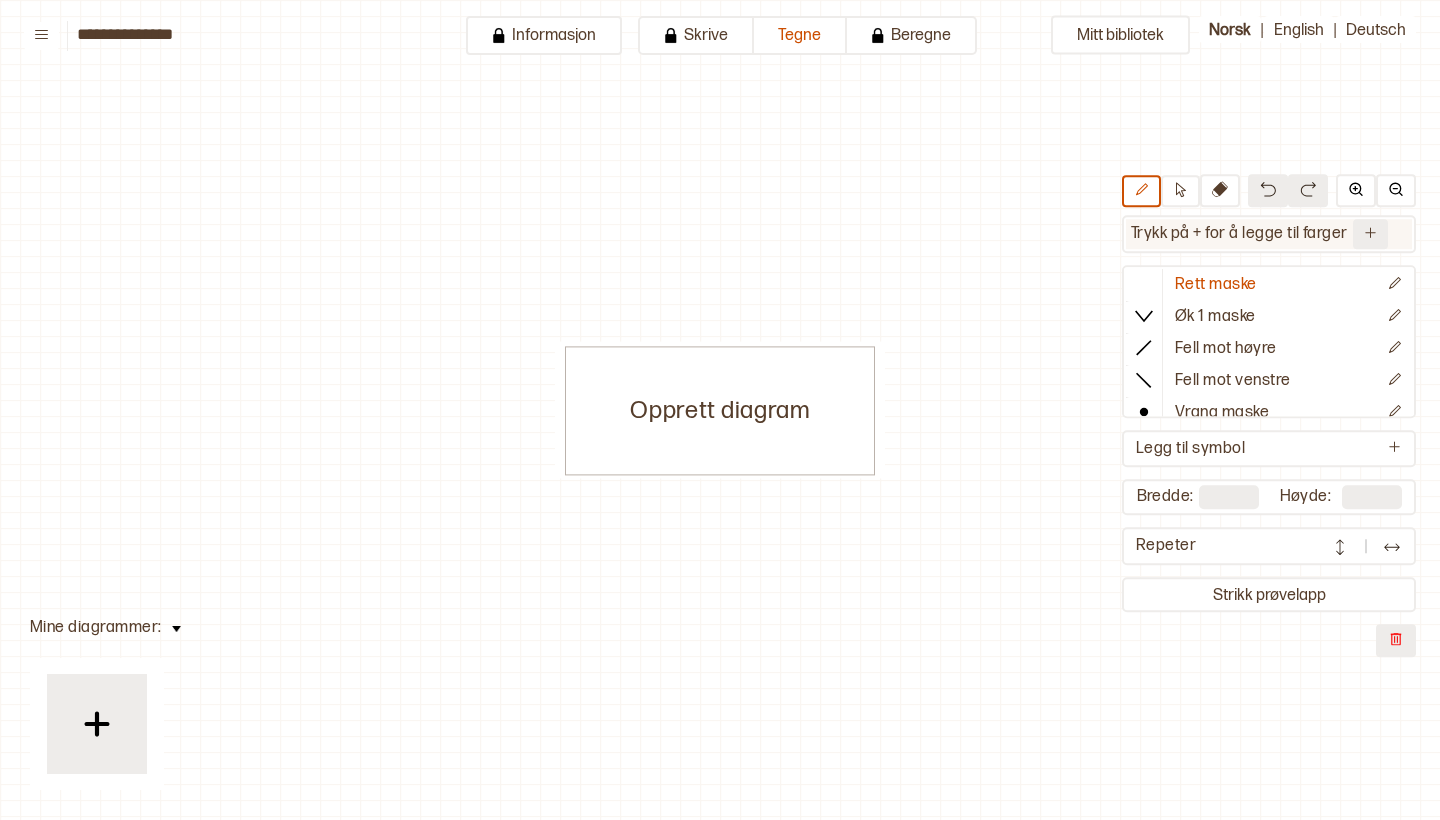 click 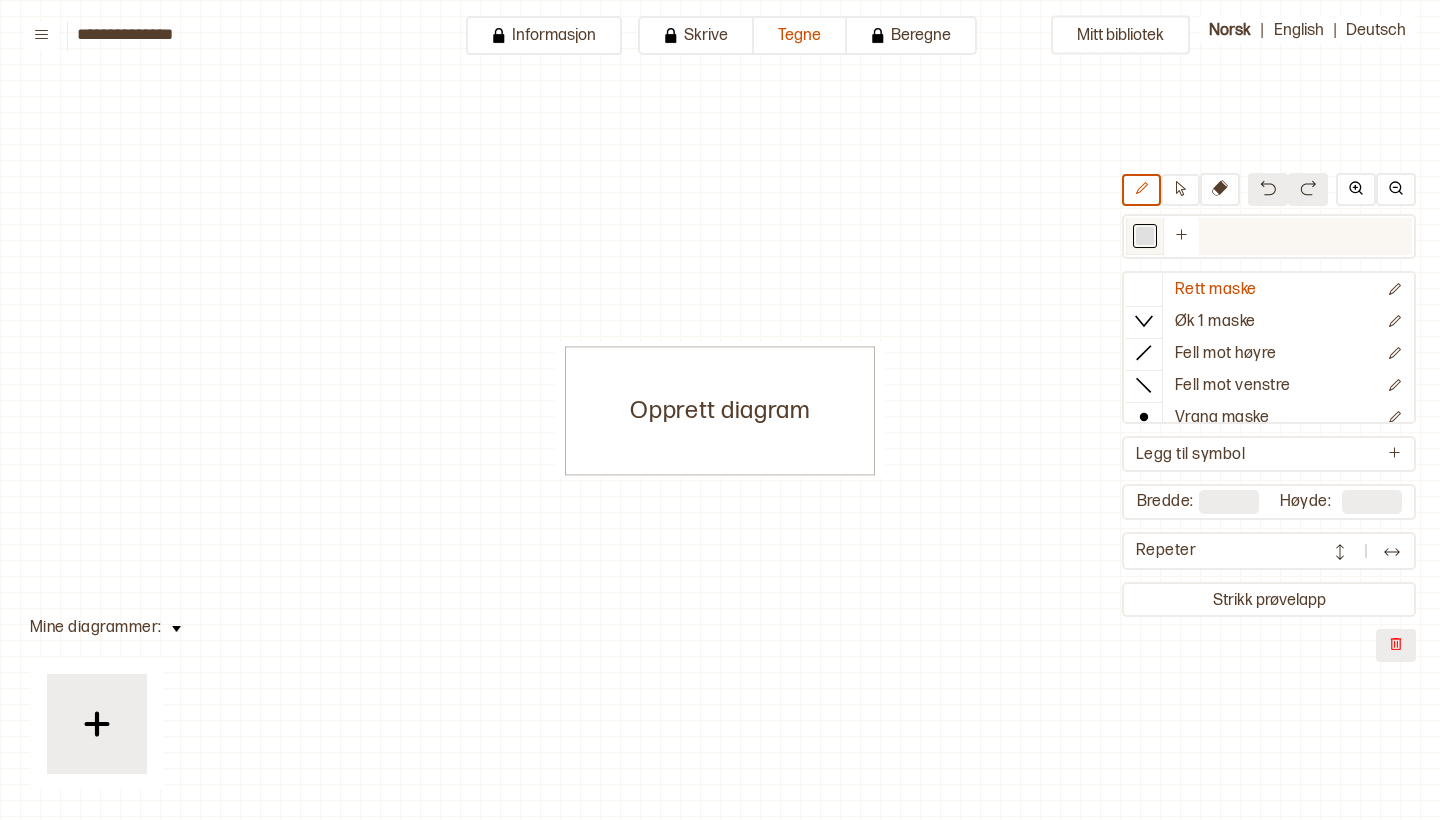 click at bounding box center [1145, 236] 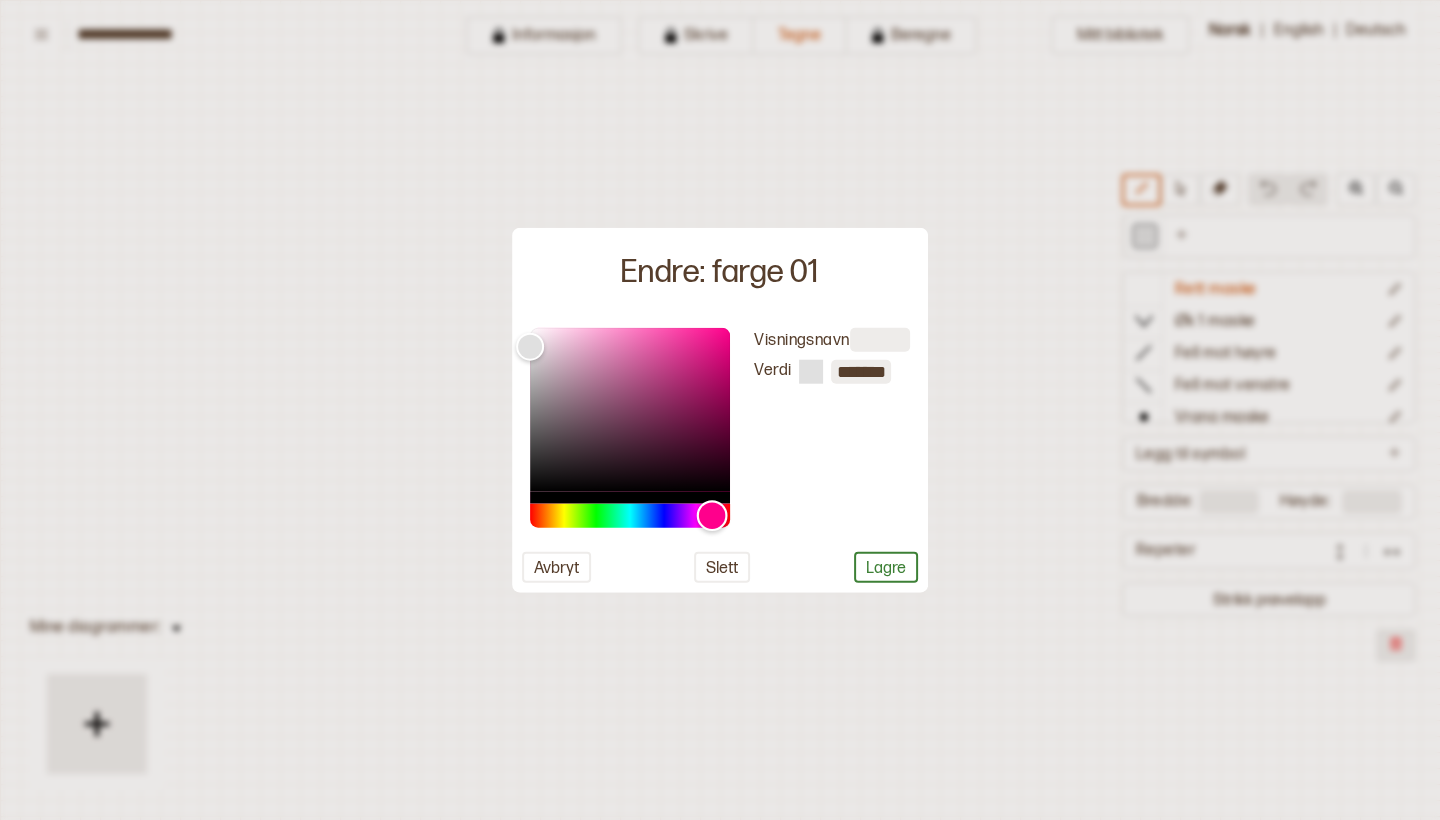 click at bounding box center [630, 515] 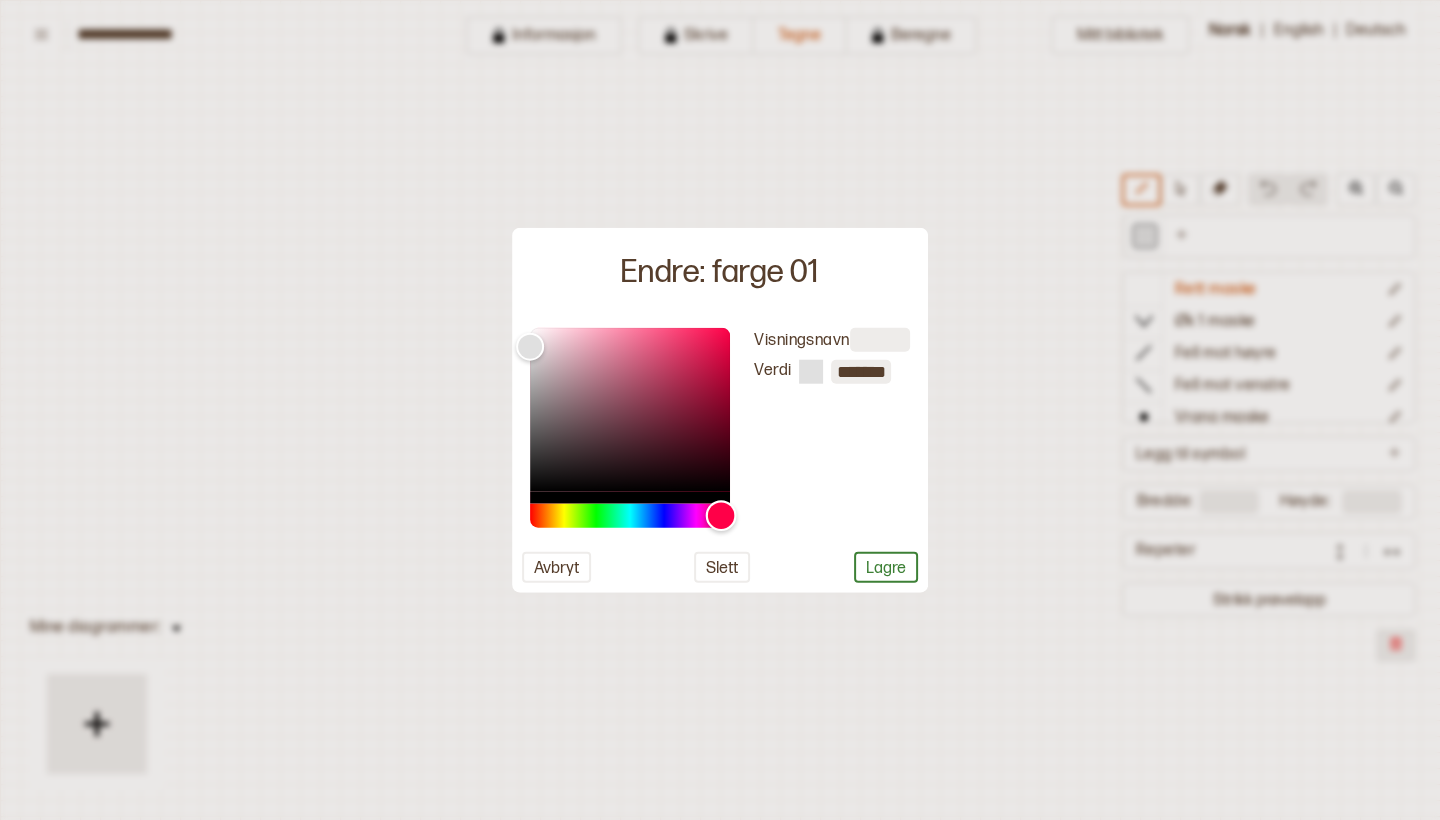 drag, startPoint x: 719, startPoint y: 510, endPoint x: 720, endPoint y: 521, distance: 11.045361 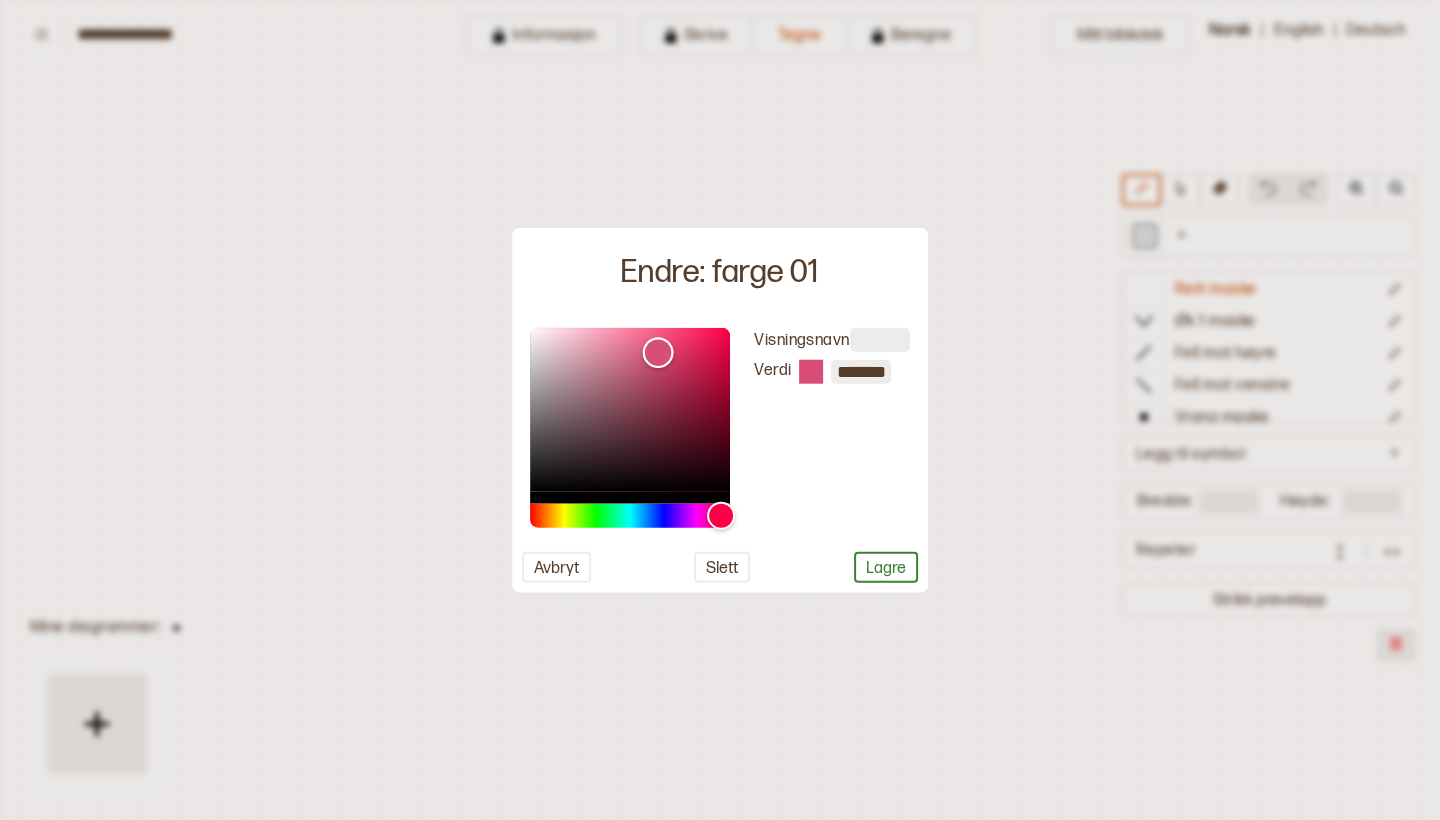 type on "*******" 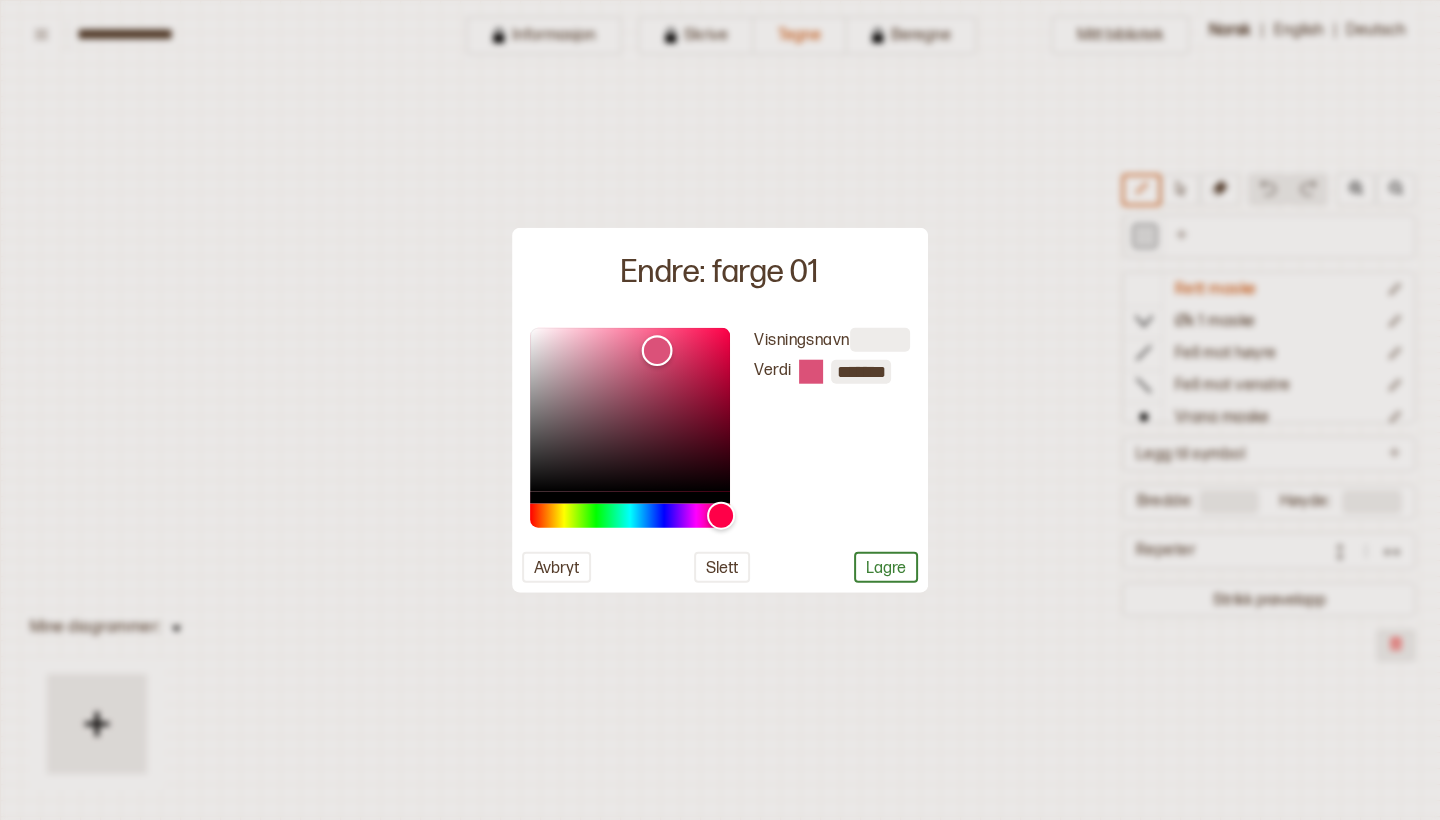 drag, startPoint x: 656, startPoint y: 361, endPoint x: 656, endPoint y: 348, distance: 13 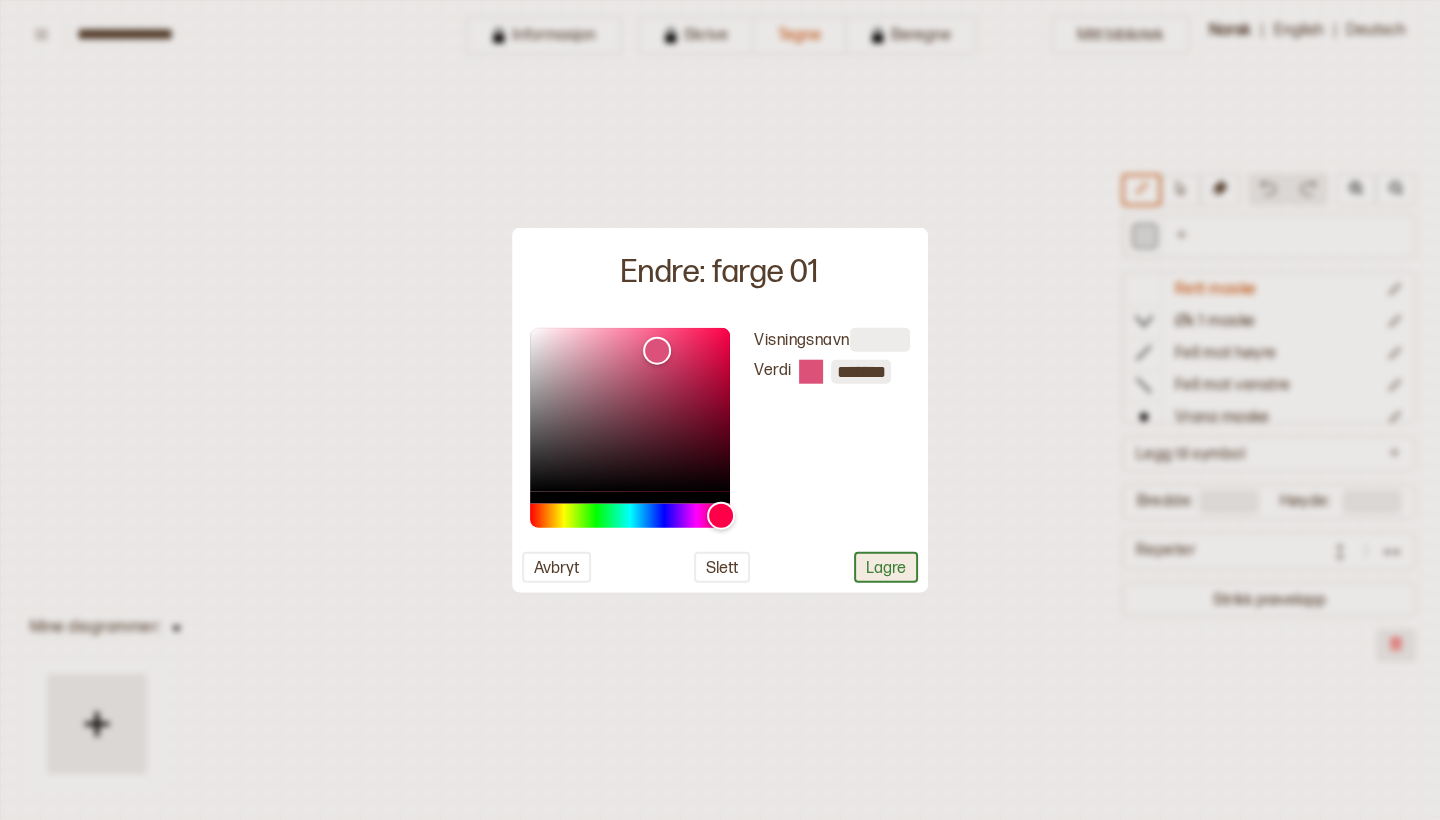 click on "Lagre" at bounding box center [886, 566] 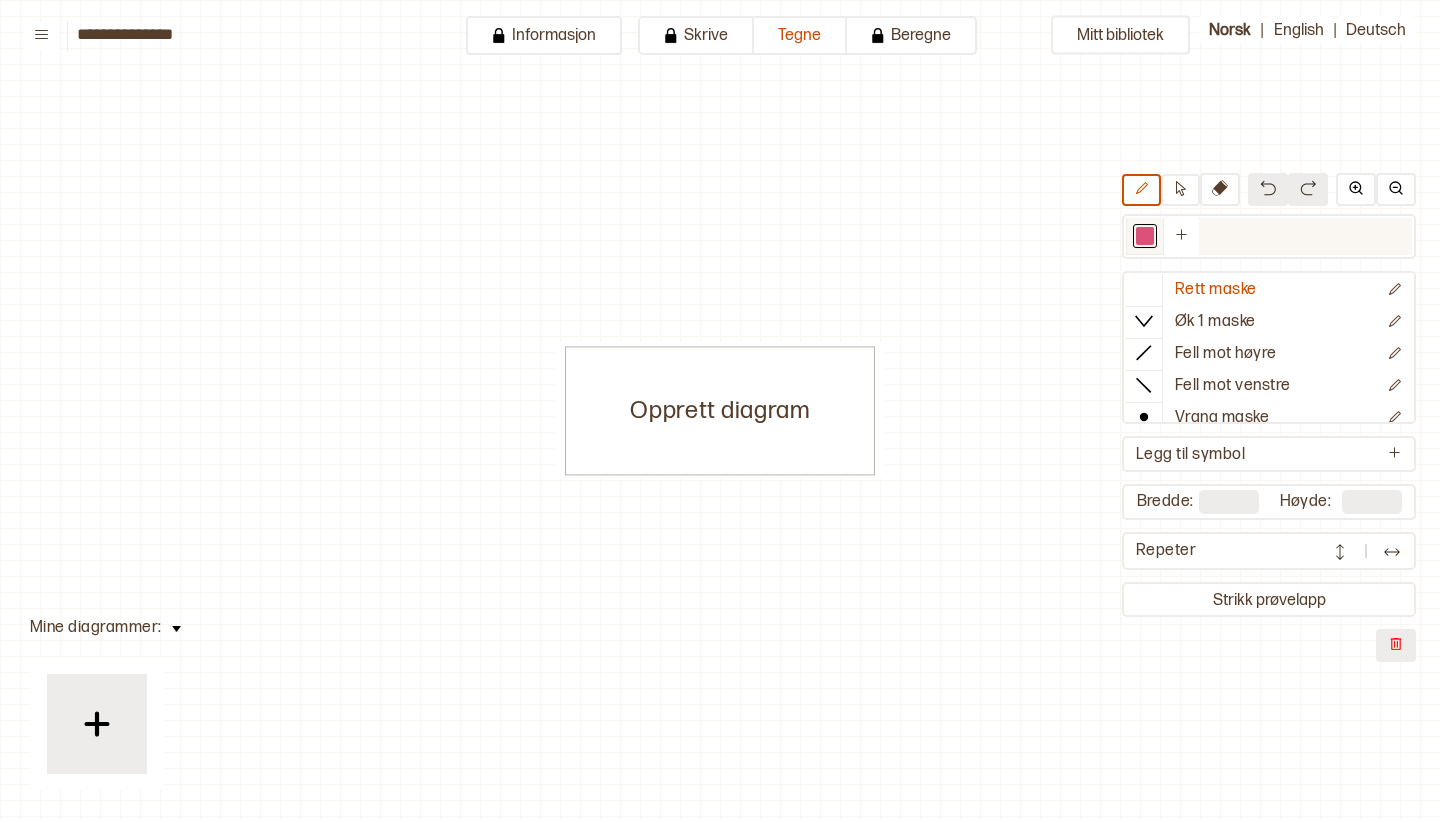click at bounding box center [1145, 236] 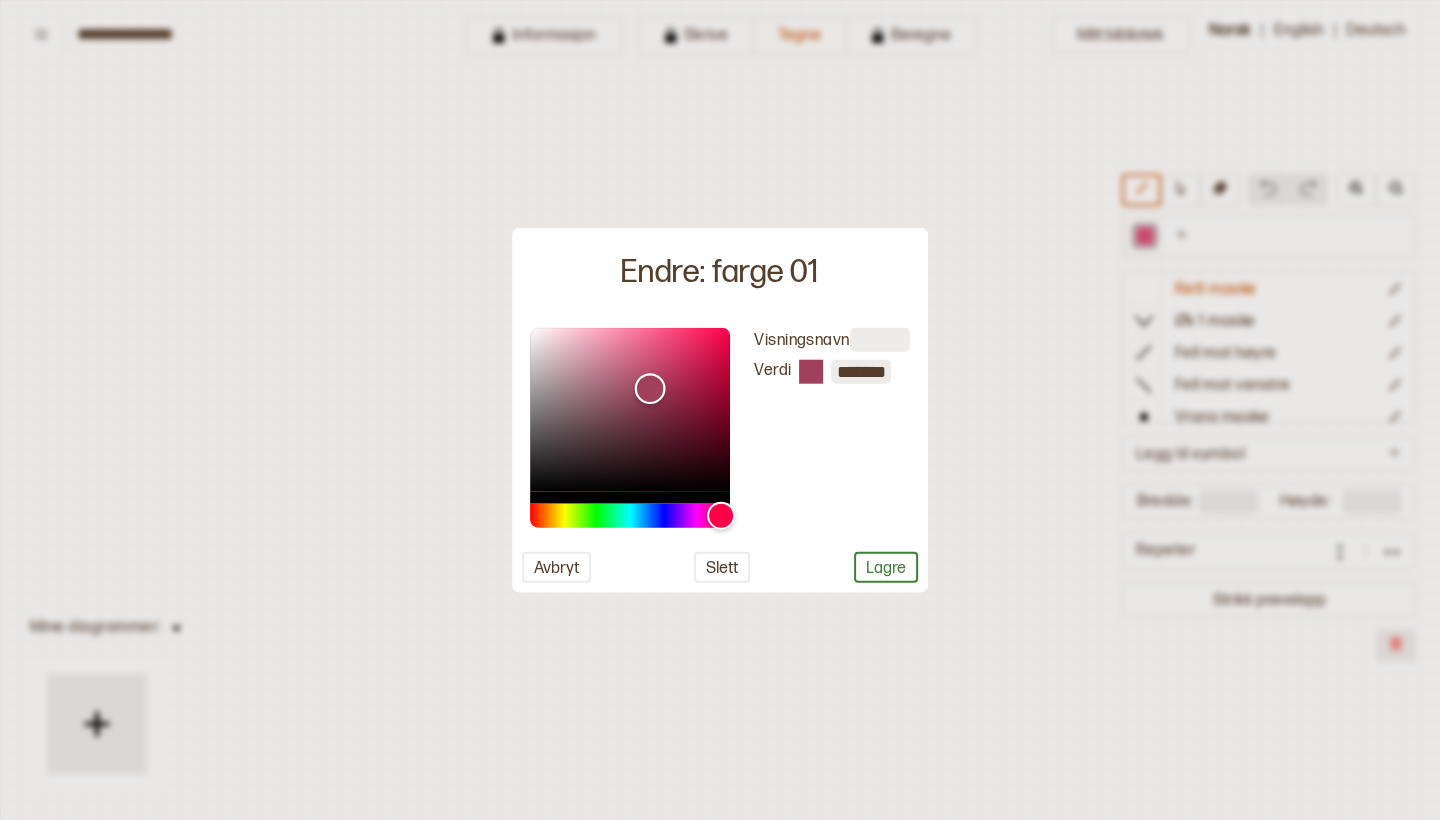 type on "*******" 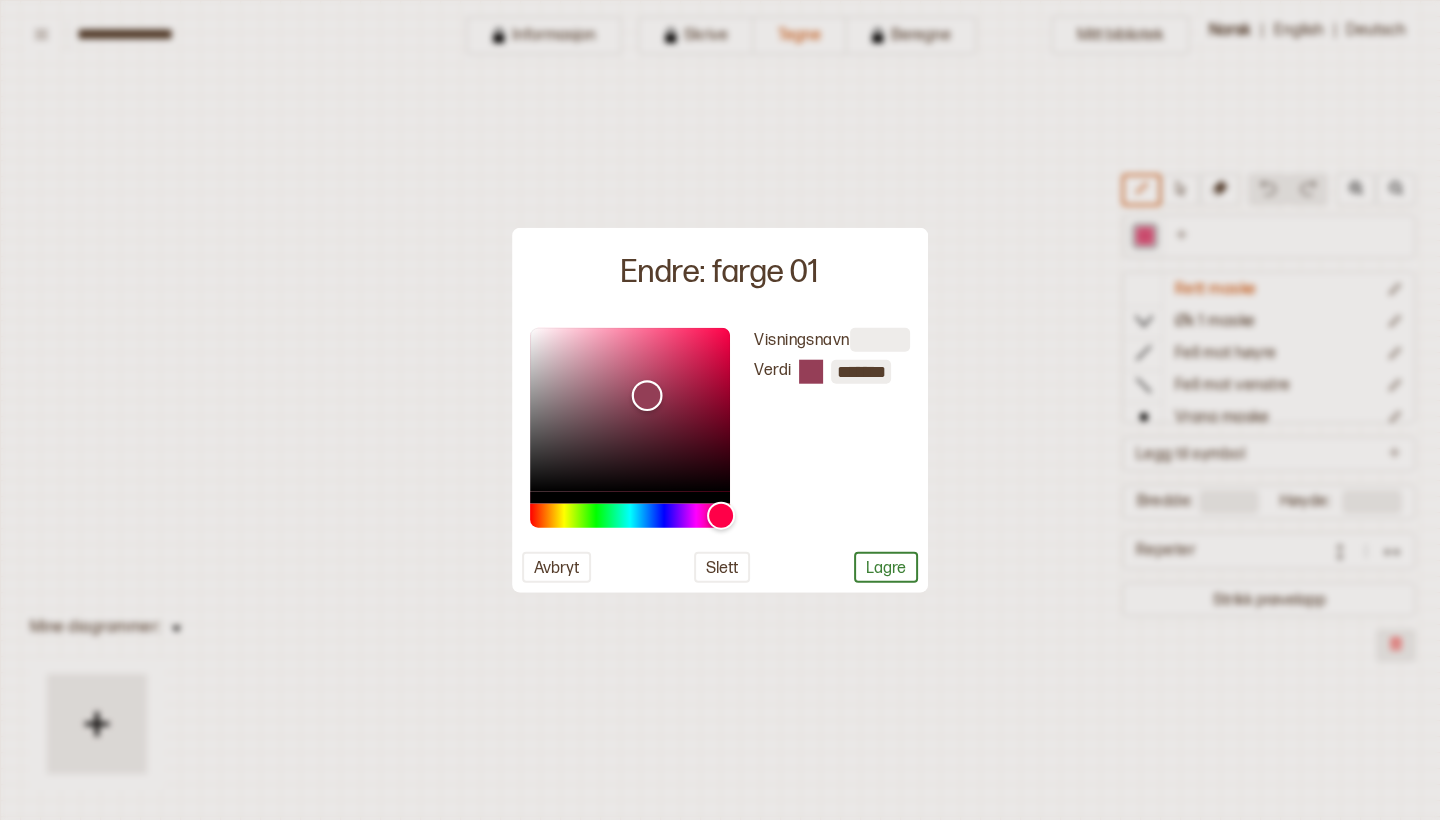 drag, startPoint x: 655, startPoint y: 344, endPoint x: 646, endPoint y: 393, distance: 49.819675 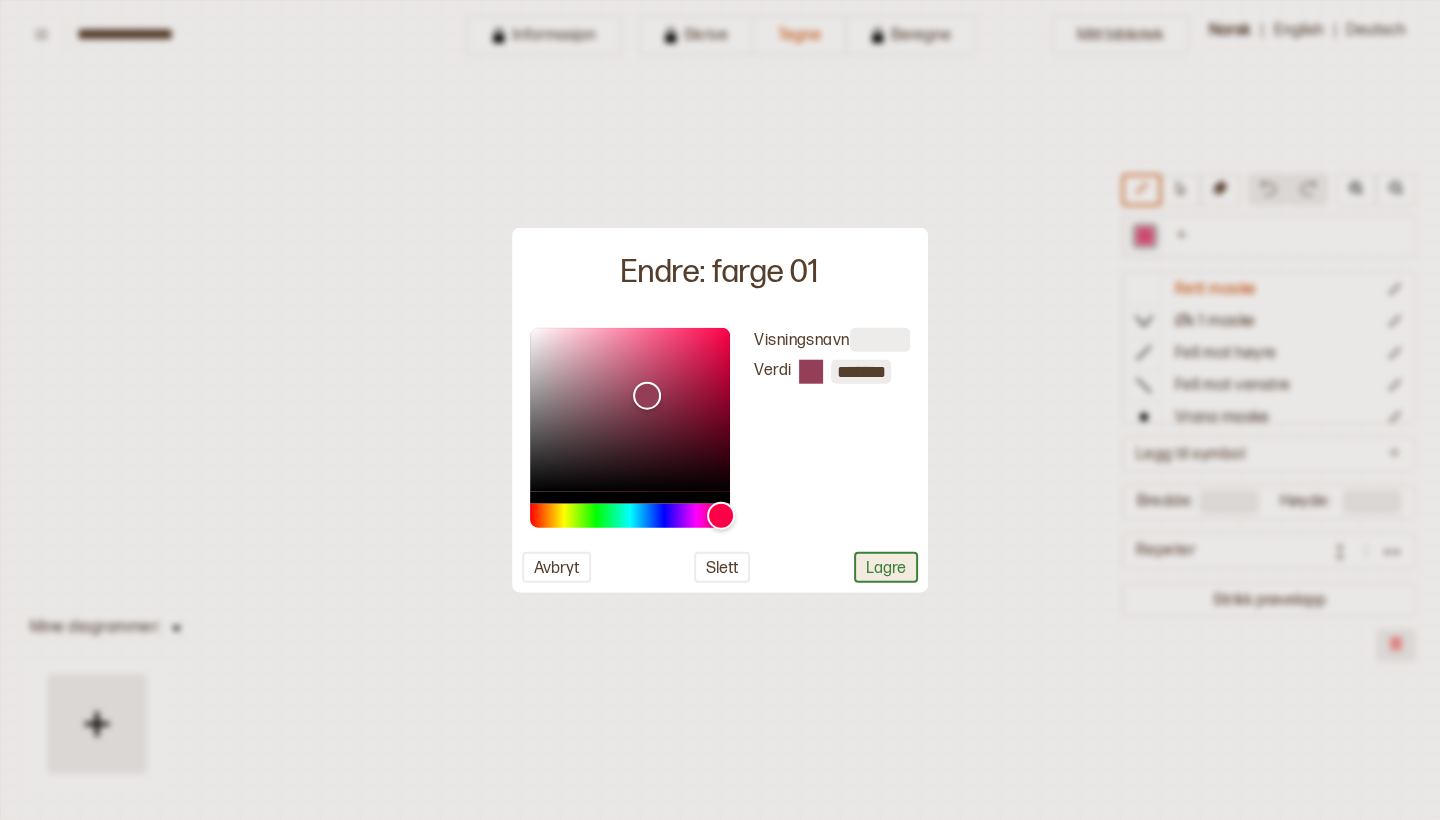 click on "Lagre" at bounding box center (886, 566) 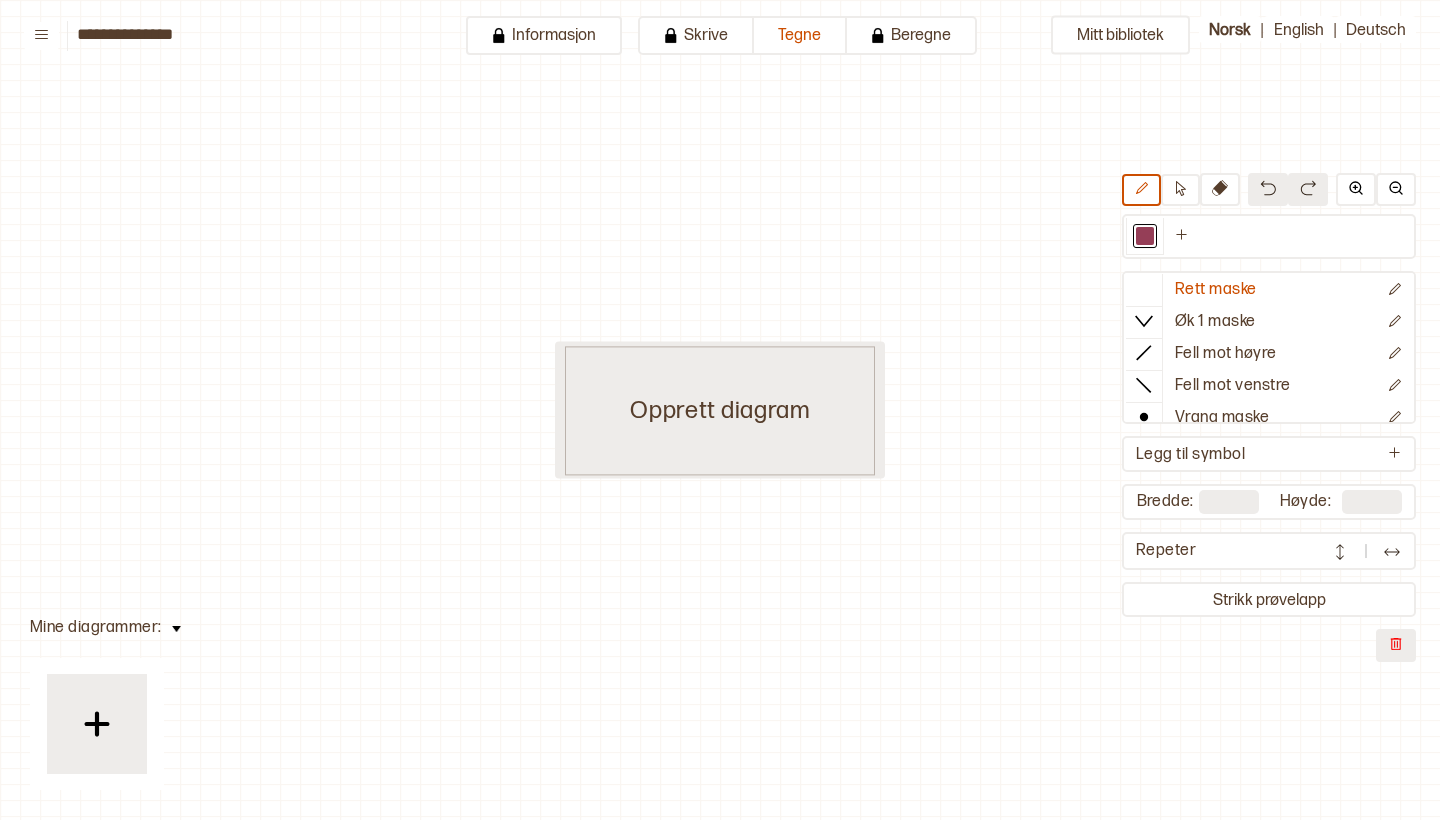 click on "Opprett diagram" at bounding box center (720, 410) 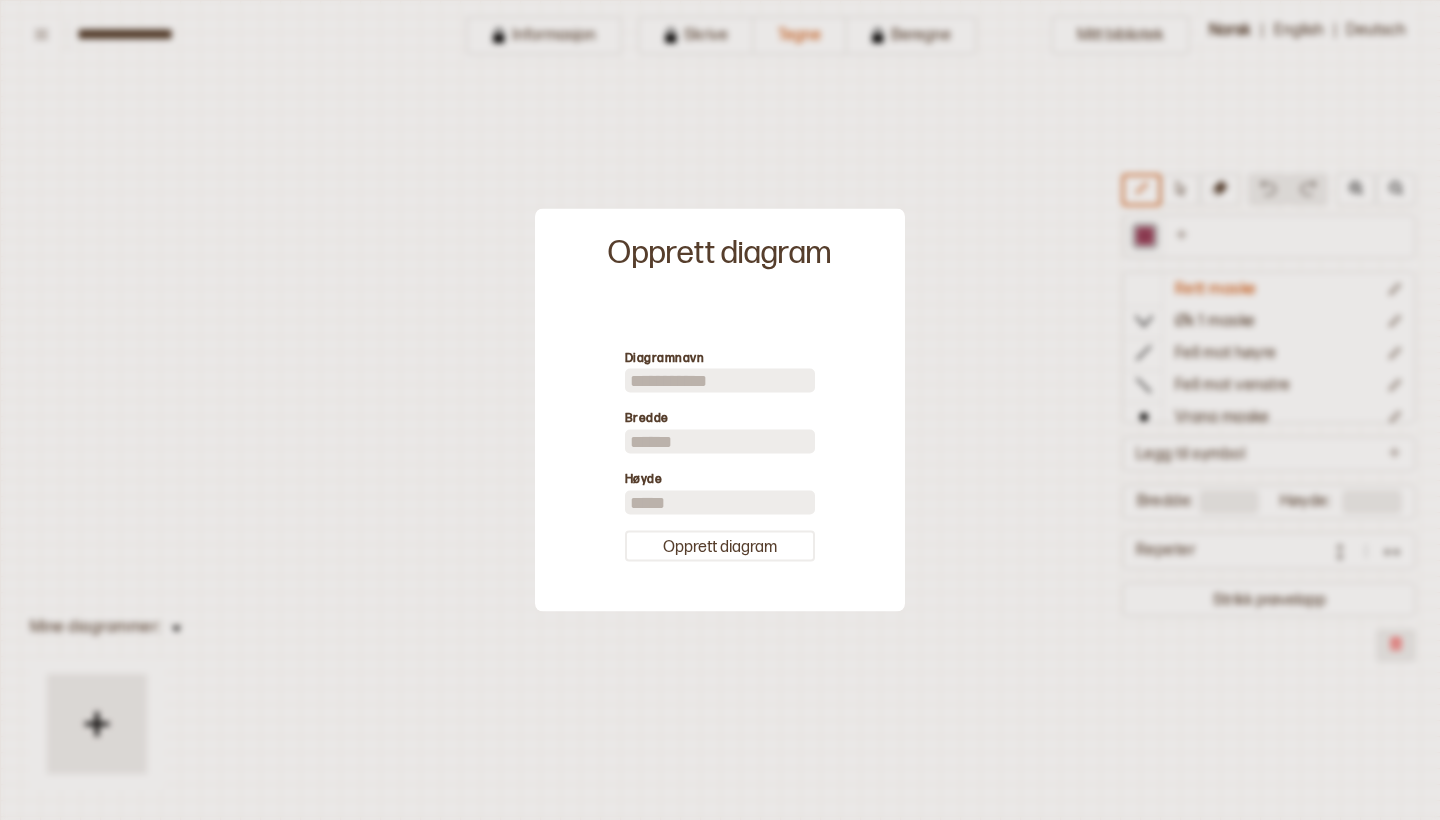 drag, startPoint x: 689, startPoint y: 439, endPoint x: 611, endPoint y: 436, distance: 78.05767 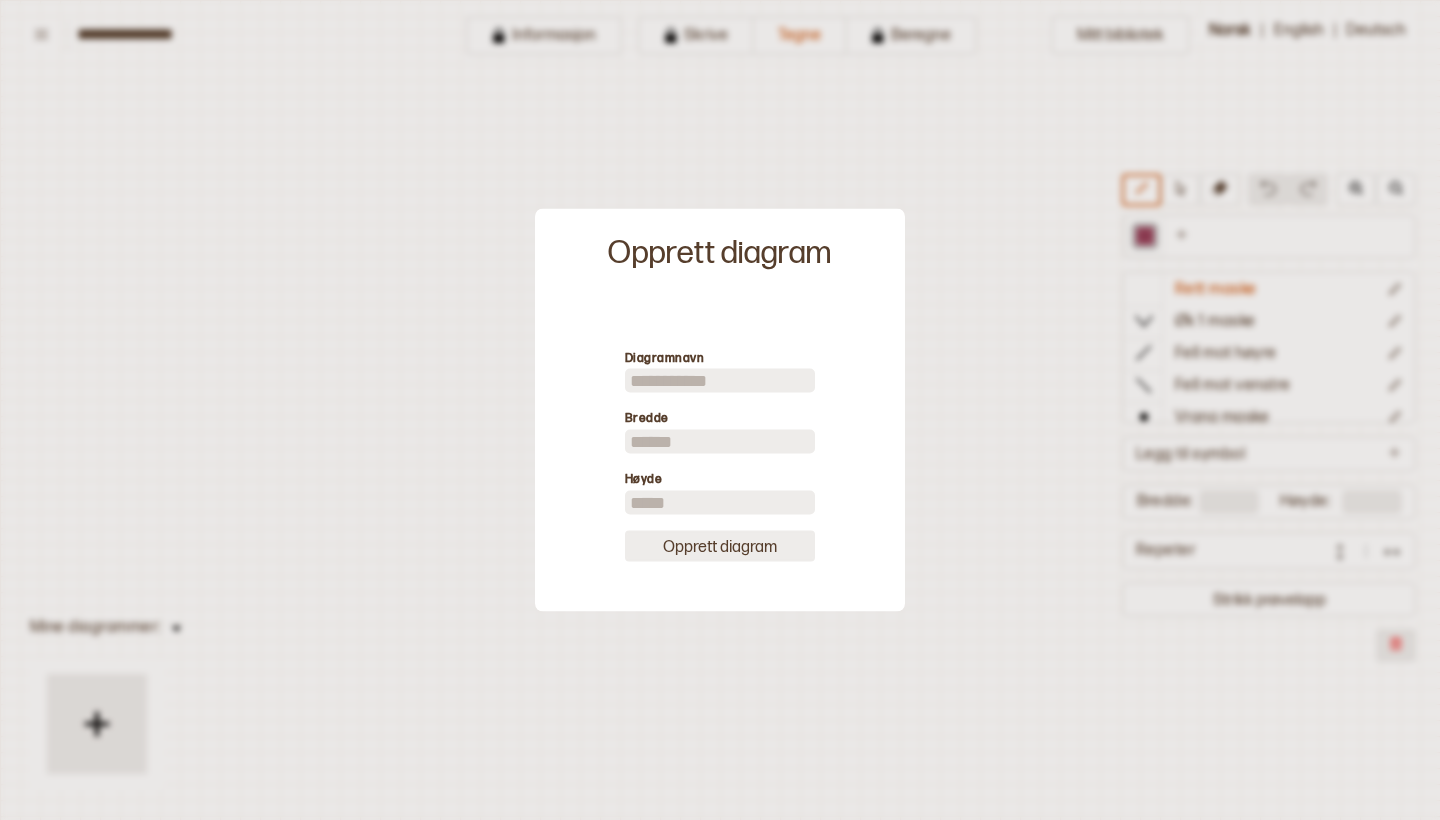 click on "Opprett diagram" at bounding box center [720, 545] 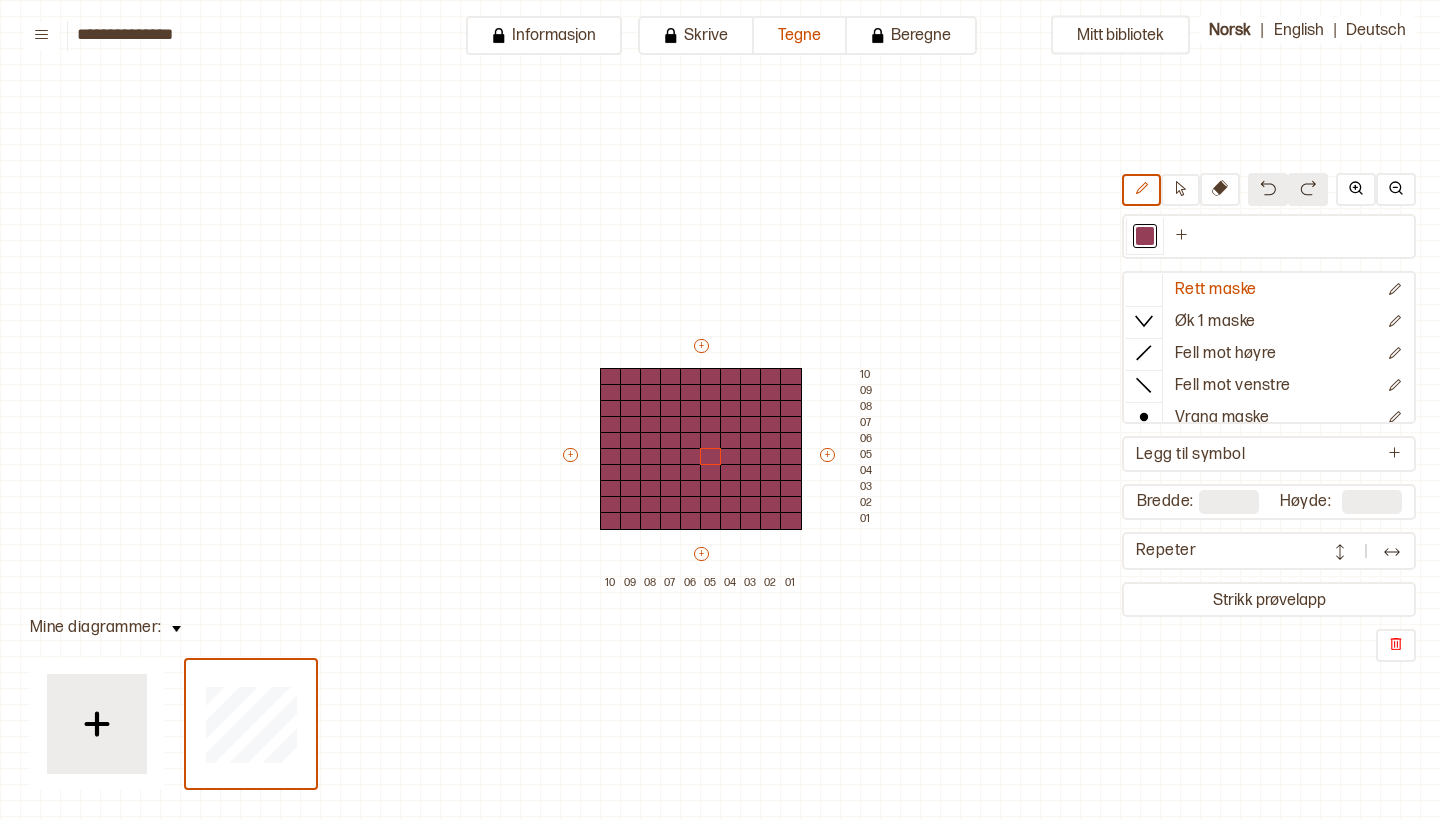 scroll, scrollTop: 54, scrollLeft: 0, axis: vertical 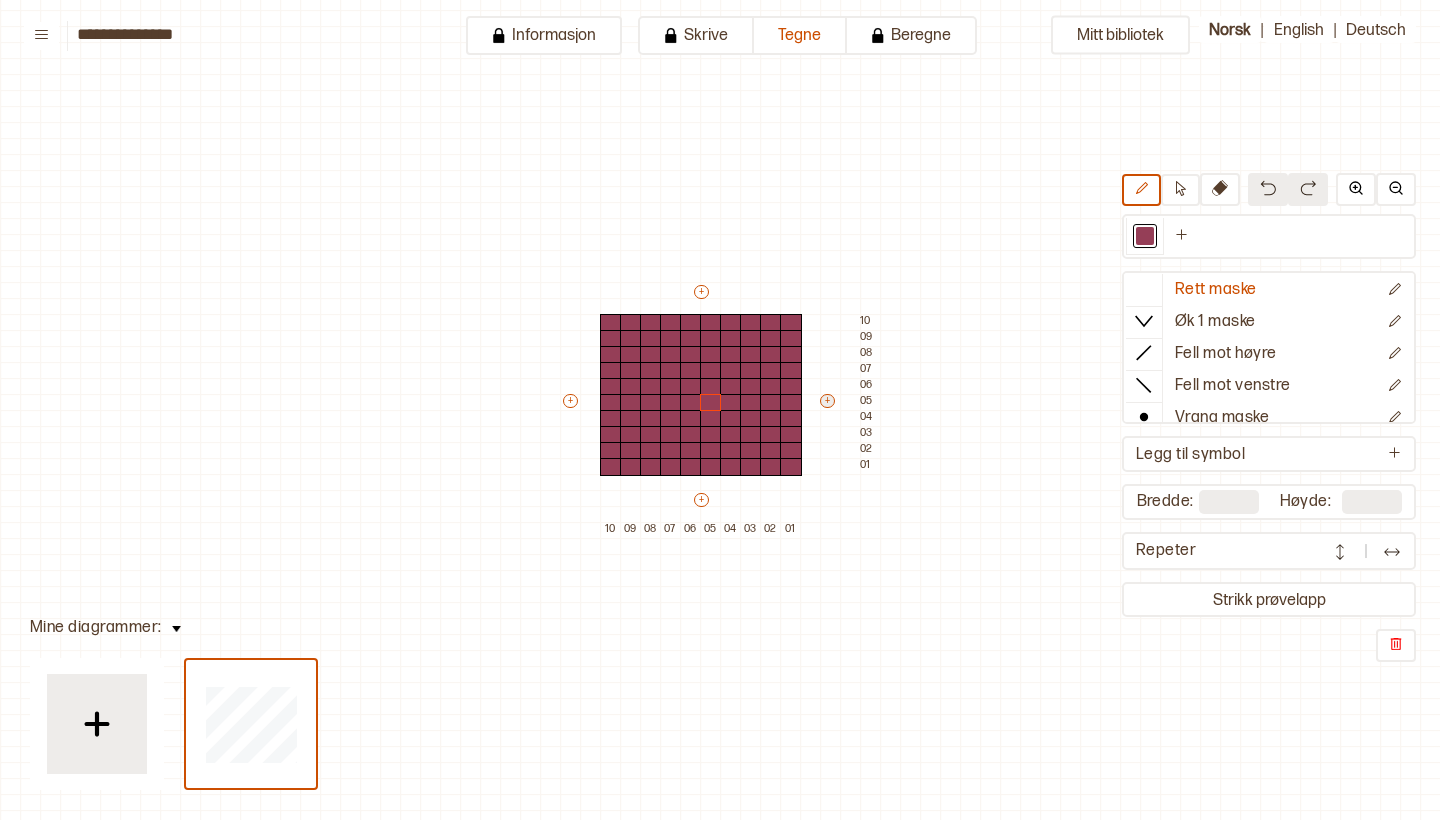 click on "+" at bounding box center (827, 401) 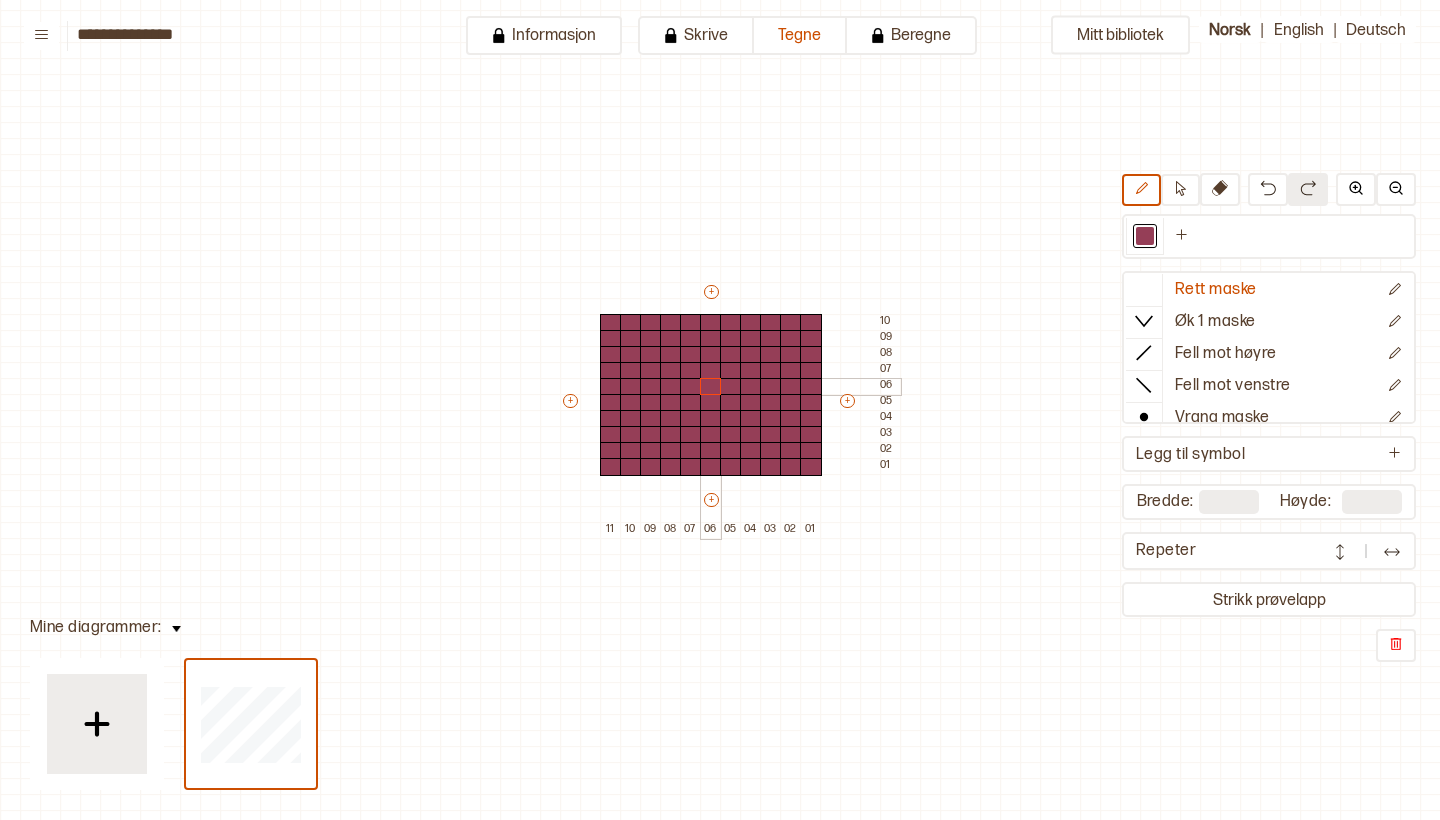 drag, startPoint x: 713, startPoint y: 408, endPoint x: 713, endPoint y: 388, distance: 20 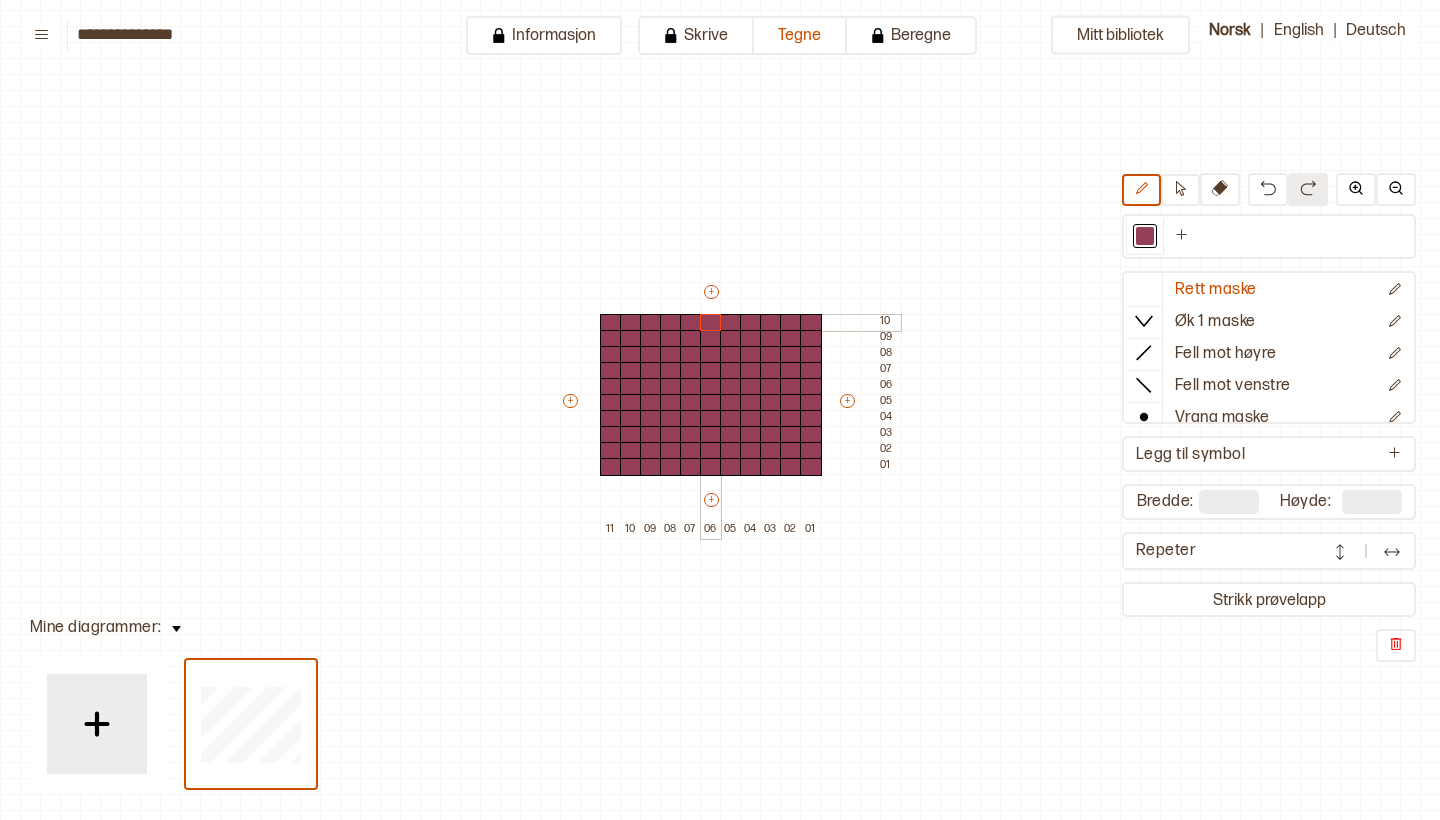 drag, startPoint x: 713, startPoint y: 388, endPoint x: 710, endPoint y: 316, distance: 72.06247 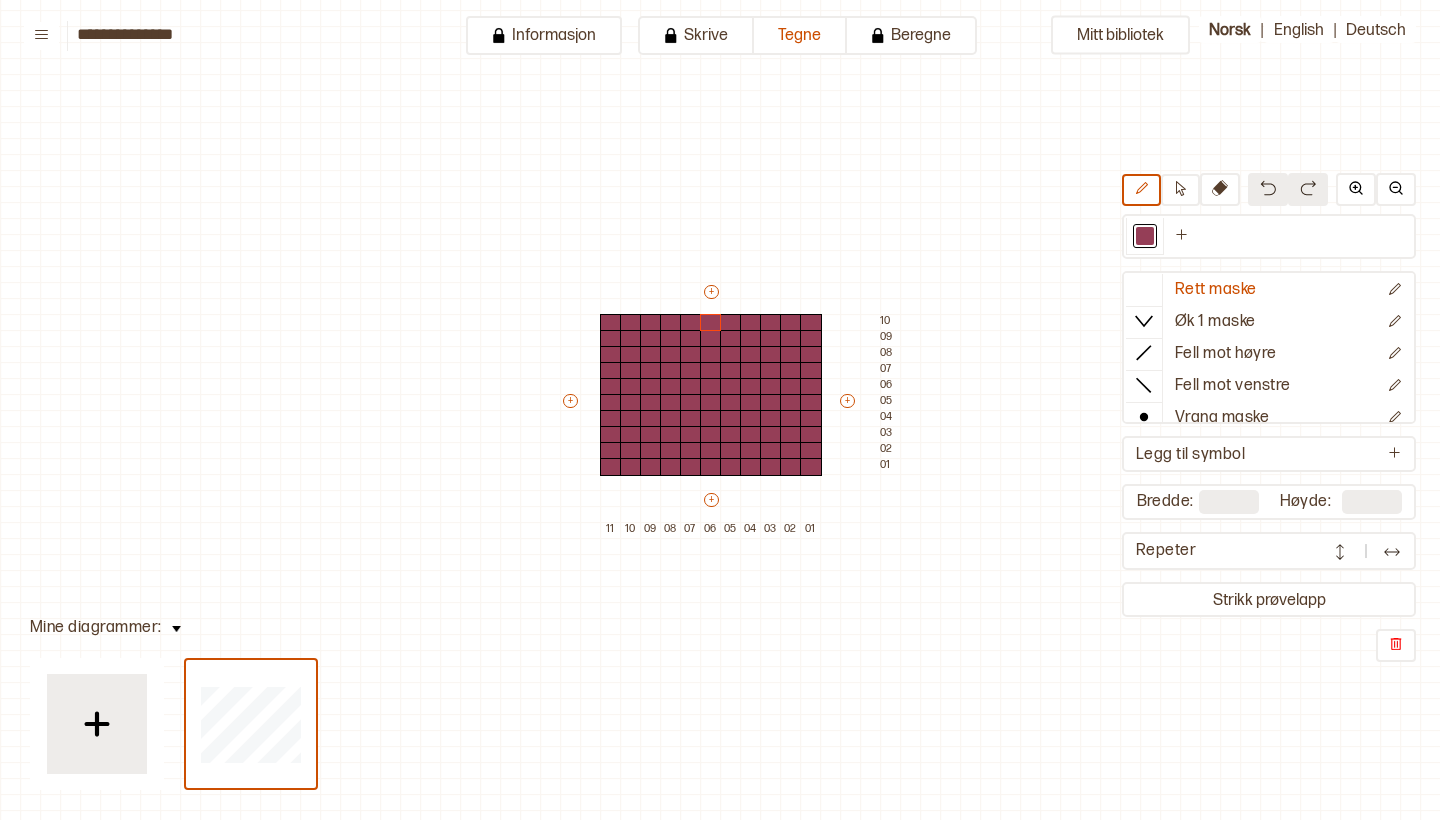click at bounding box center [1268, 188] 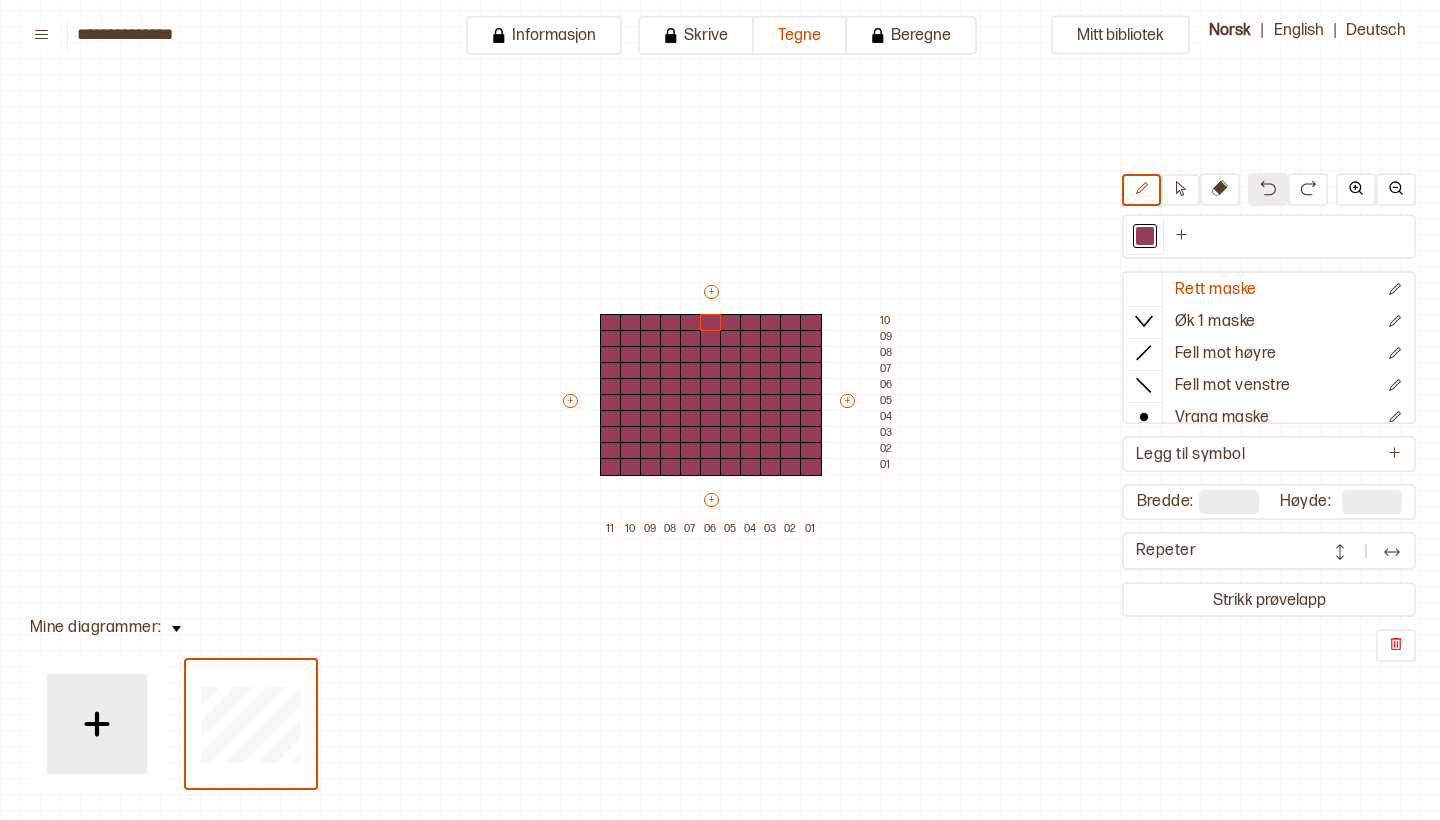 click at bounding box center [1268, 188] 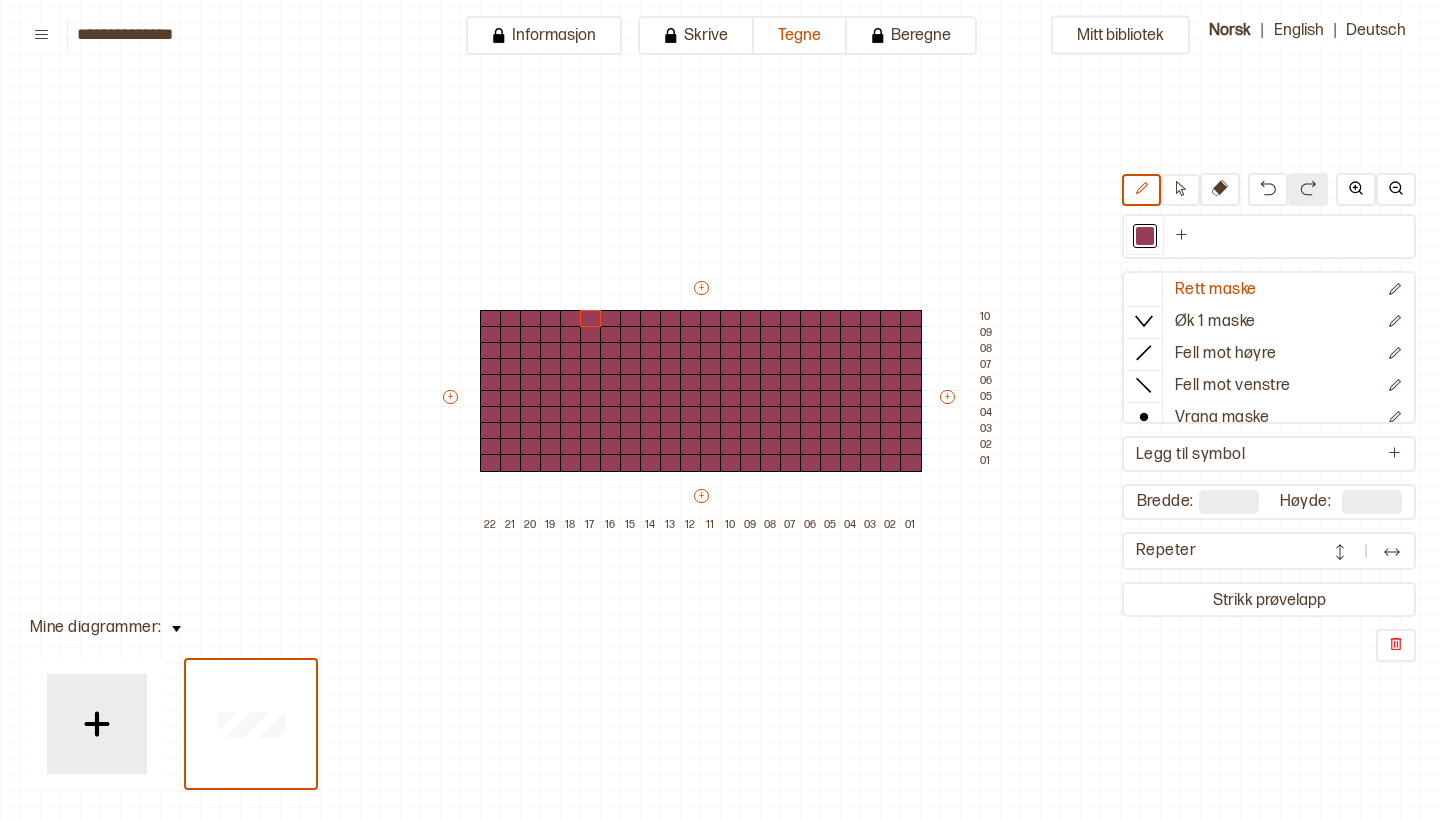 scroll, scrollTop: 58, scrollLeft: 0, axis: vertical 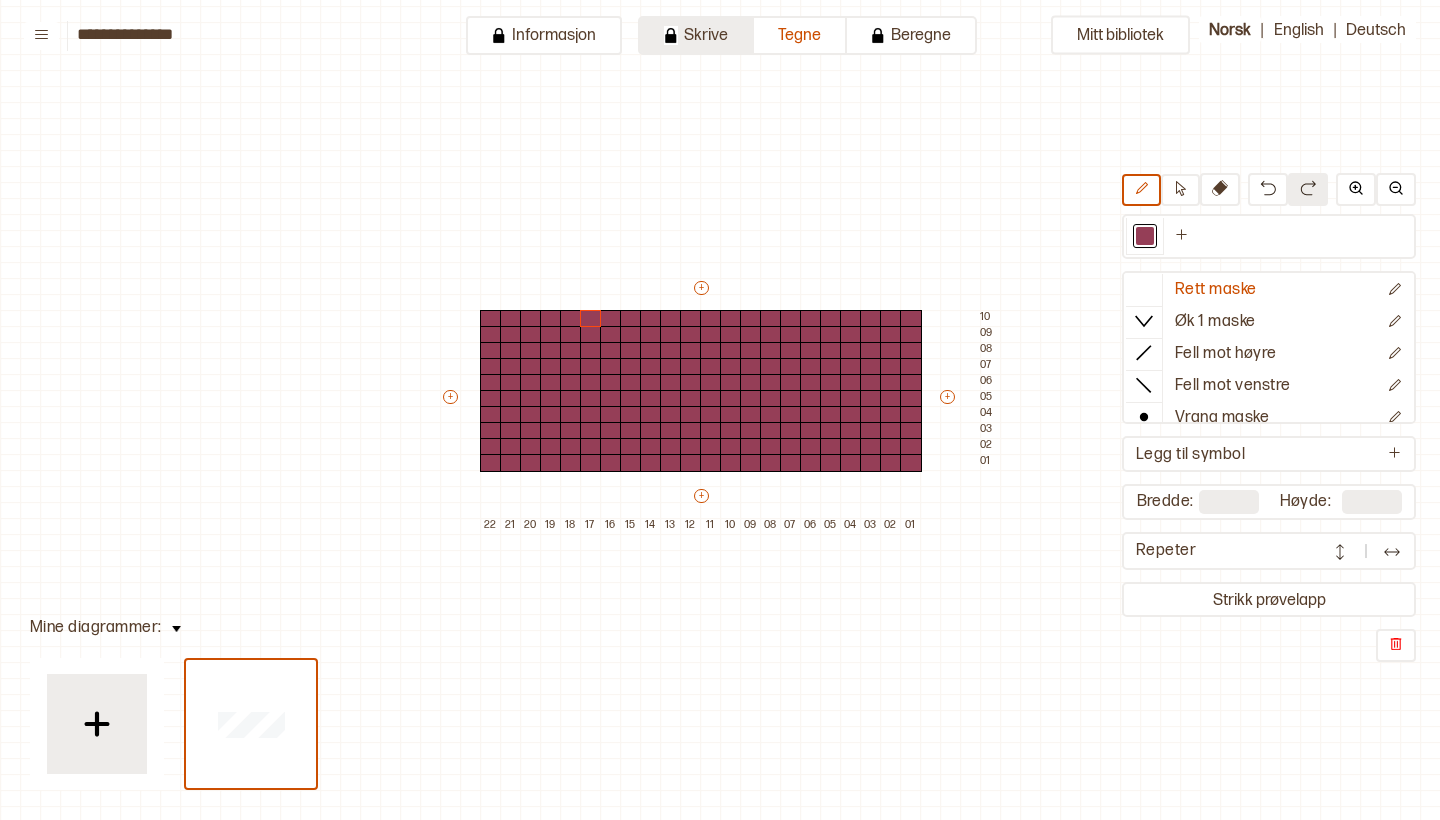 click on "Skrive" at bounding box center [696, 35] 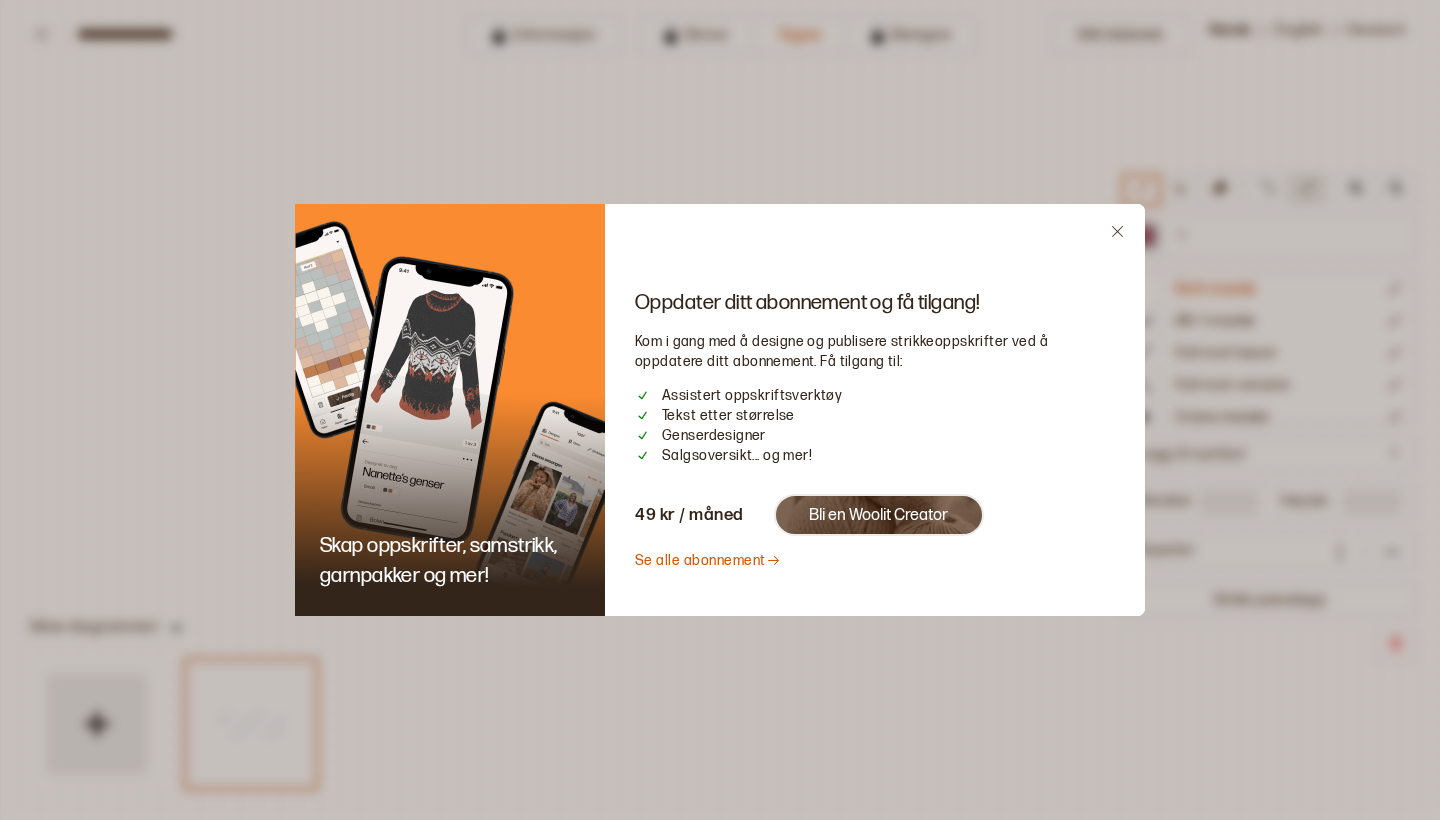 click 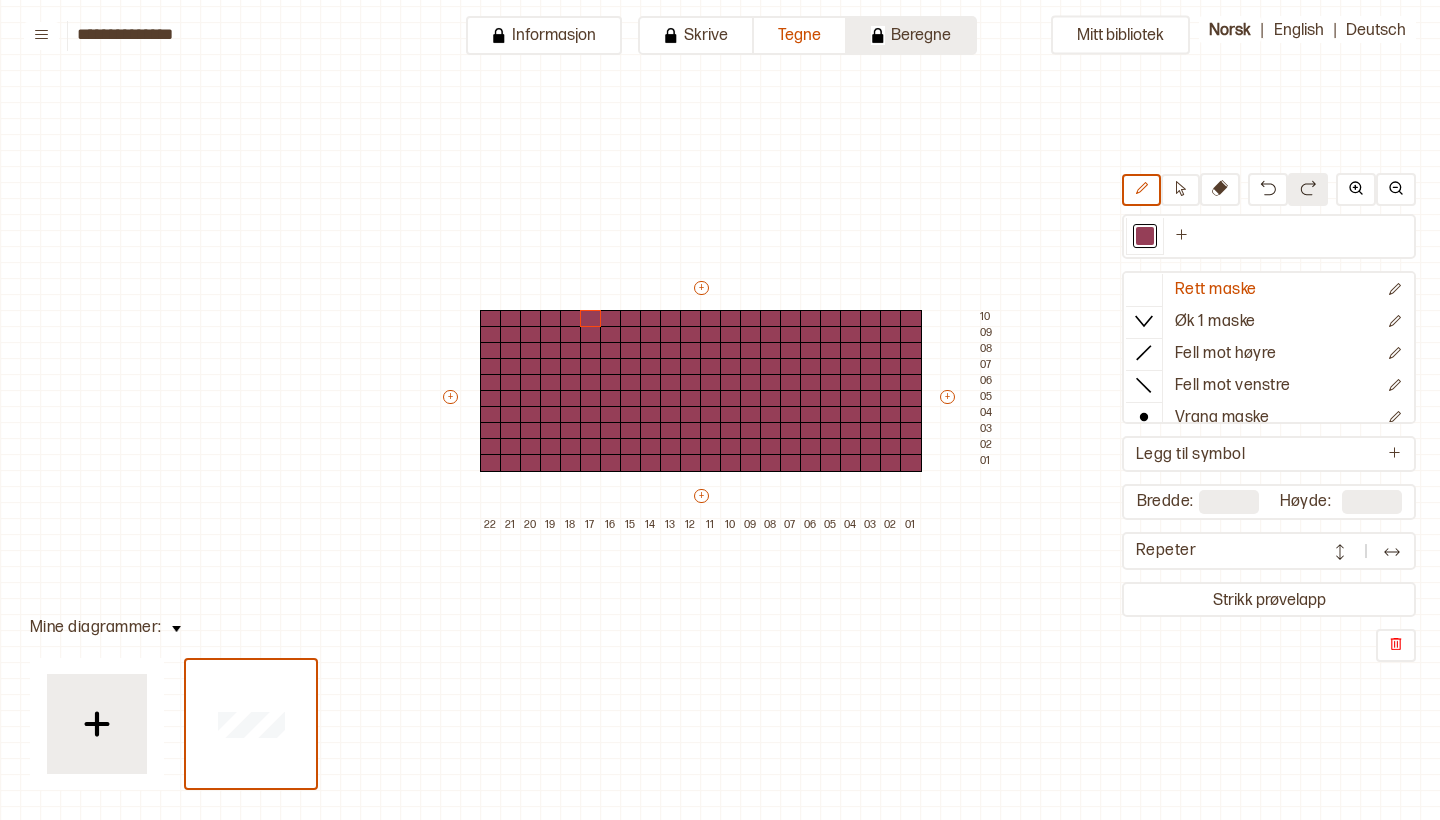 click on "Beregne" at bounding box center [912, 35] 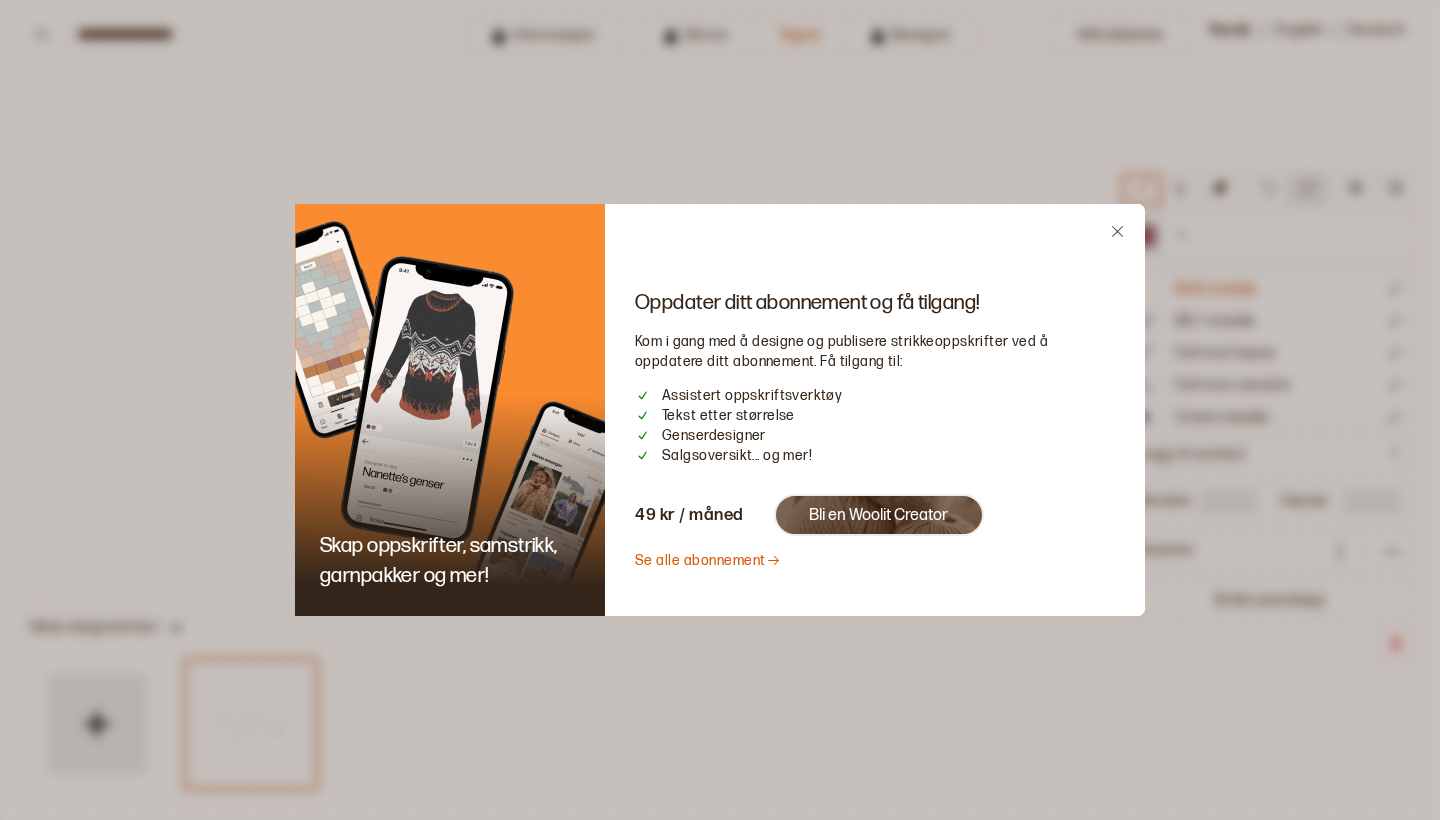 click 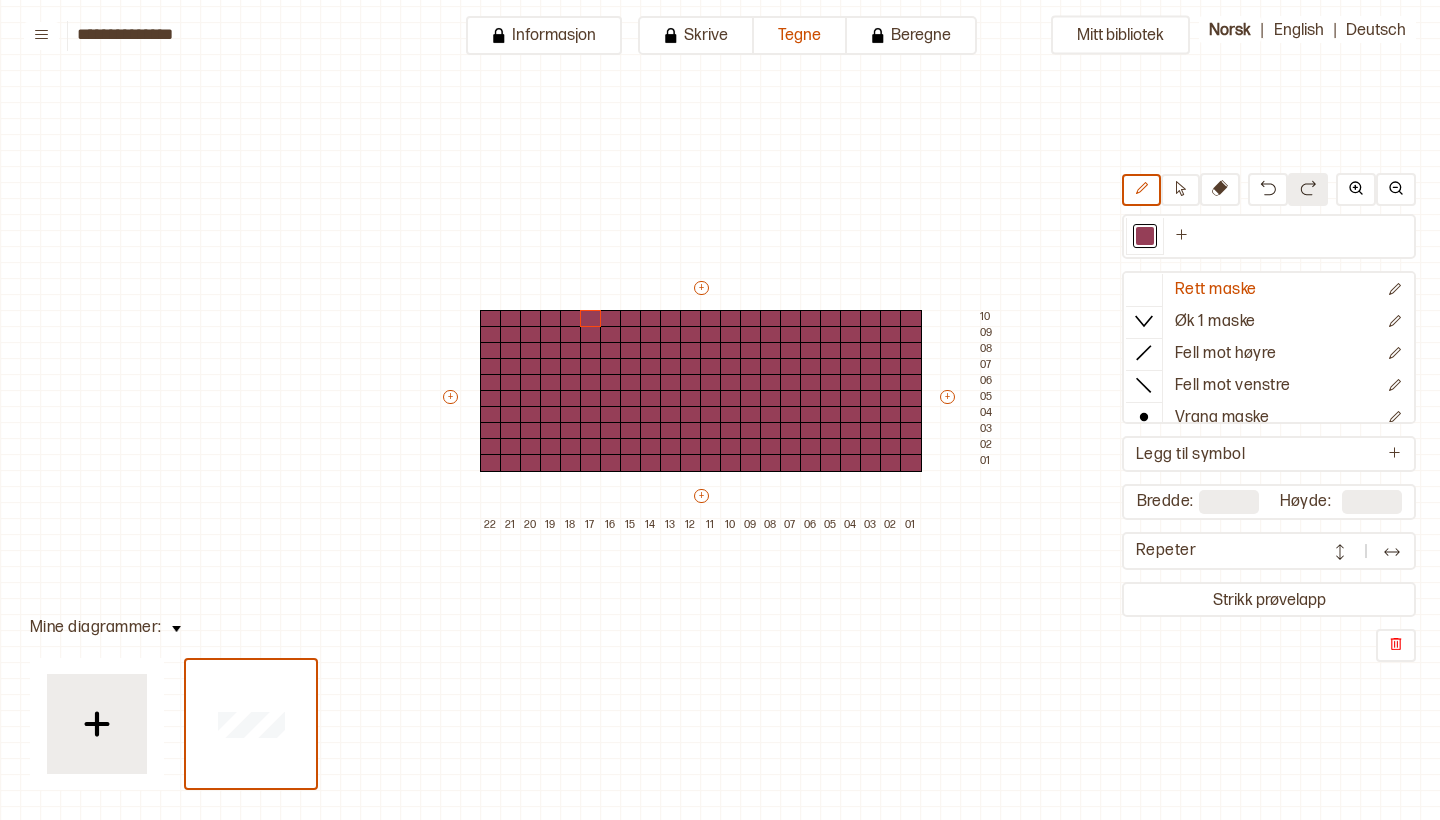 click on "**" at bounding box center [1229, 502] 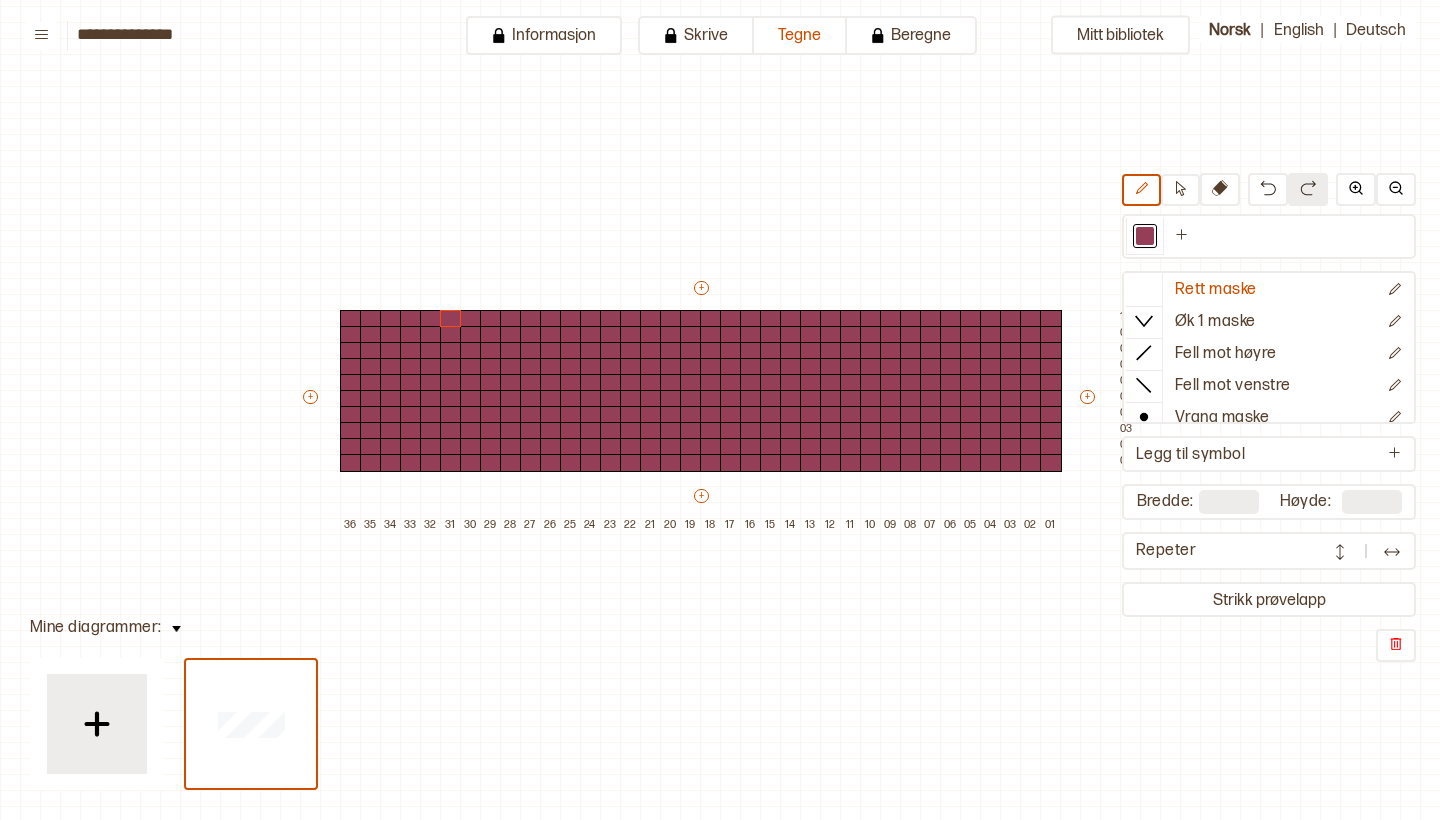 click on "Mitt bibliotek Rett maske Øk 1 maske Fell mot høyre Fell mot venstre Vrang maske Kast Flette foran Flette bak Legg til symbol Bredde:   ** Høyde:   ** Repeter Strikk prøvelapp + + + + 36 35 34 33 32 31 30 29 28 27 26 25 24 23 22 21 20 19 18 17 16 15 14 13 12 11 10 09 08 07 06 05 04 03 02 01 10 09 08 07 06 05 04 03 02 01" at bounding box center [1440, 762] 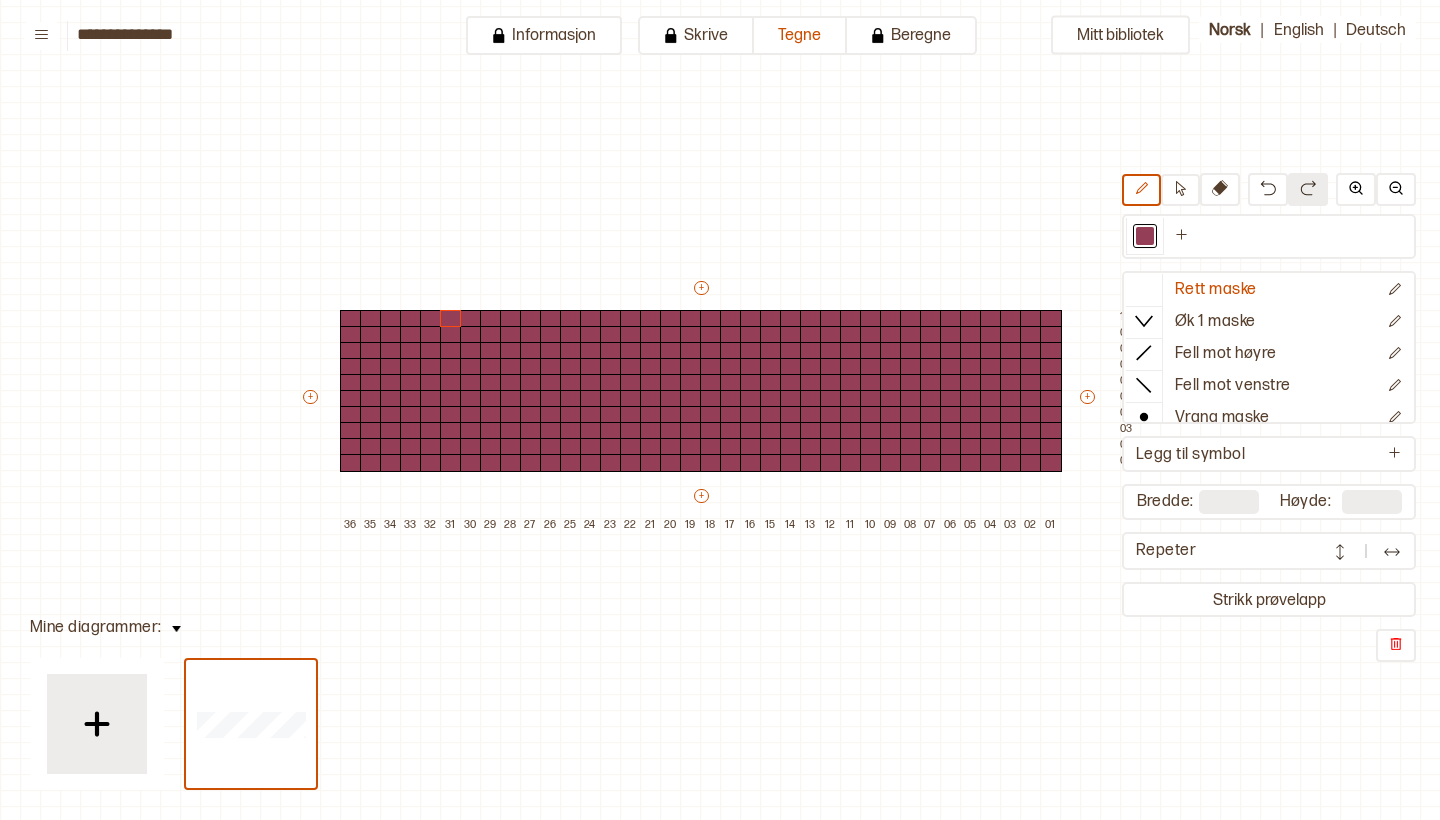click on "+ + + + 36 35 34 33 32 31 30 29 28 27 26 25 24 23 22 21 20 19 18 17 16 15 14 13 12 11 10 09 08 07 06 05 04 03 02 01 10 09 08 07 06 05 04 03 02 01" at bounding box center [720, 406] 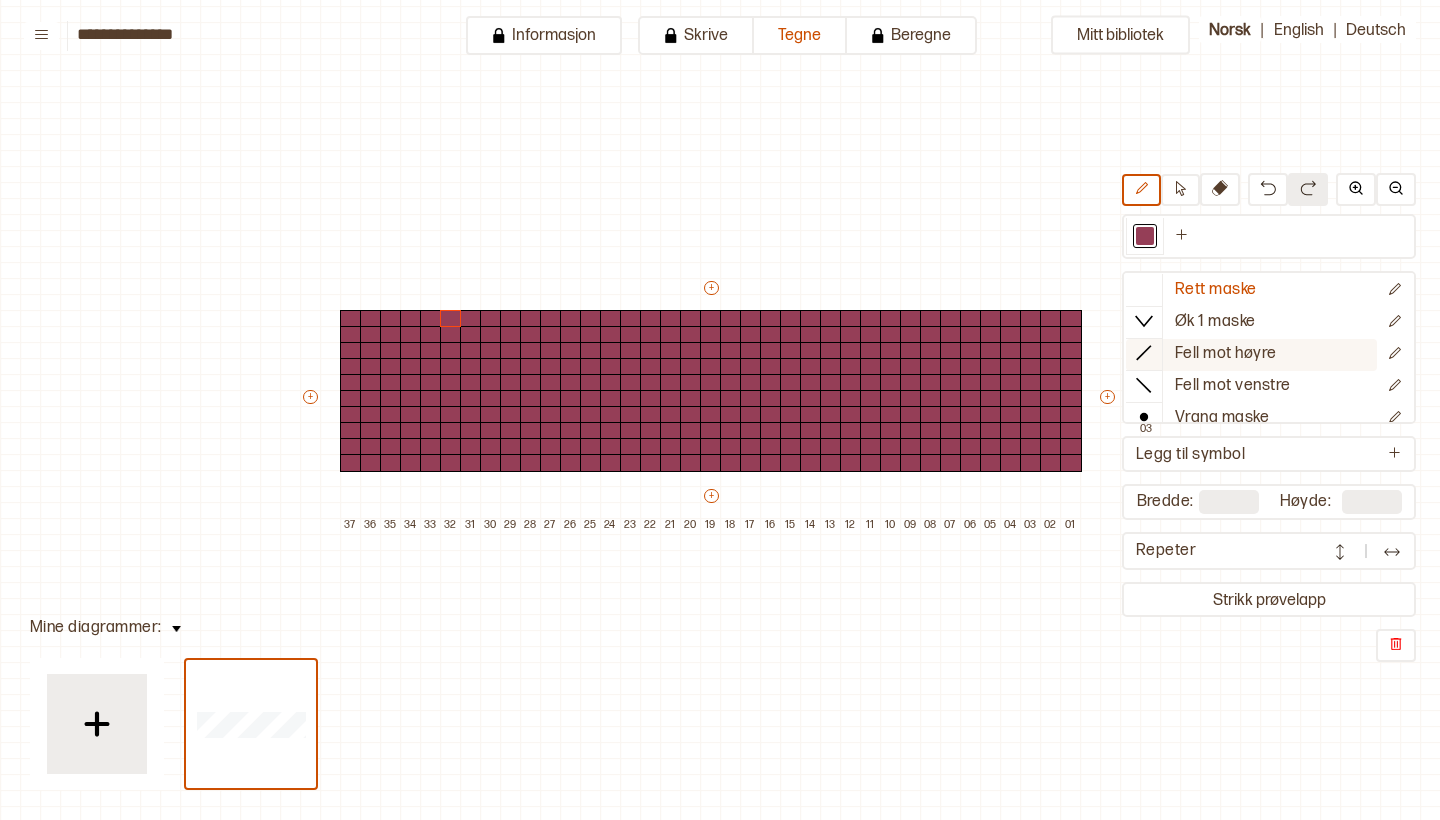 scroll, scrollTop: 0, scrollLeft: 0, axis: both 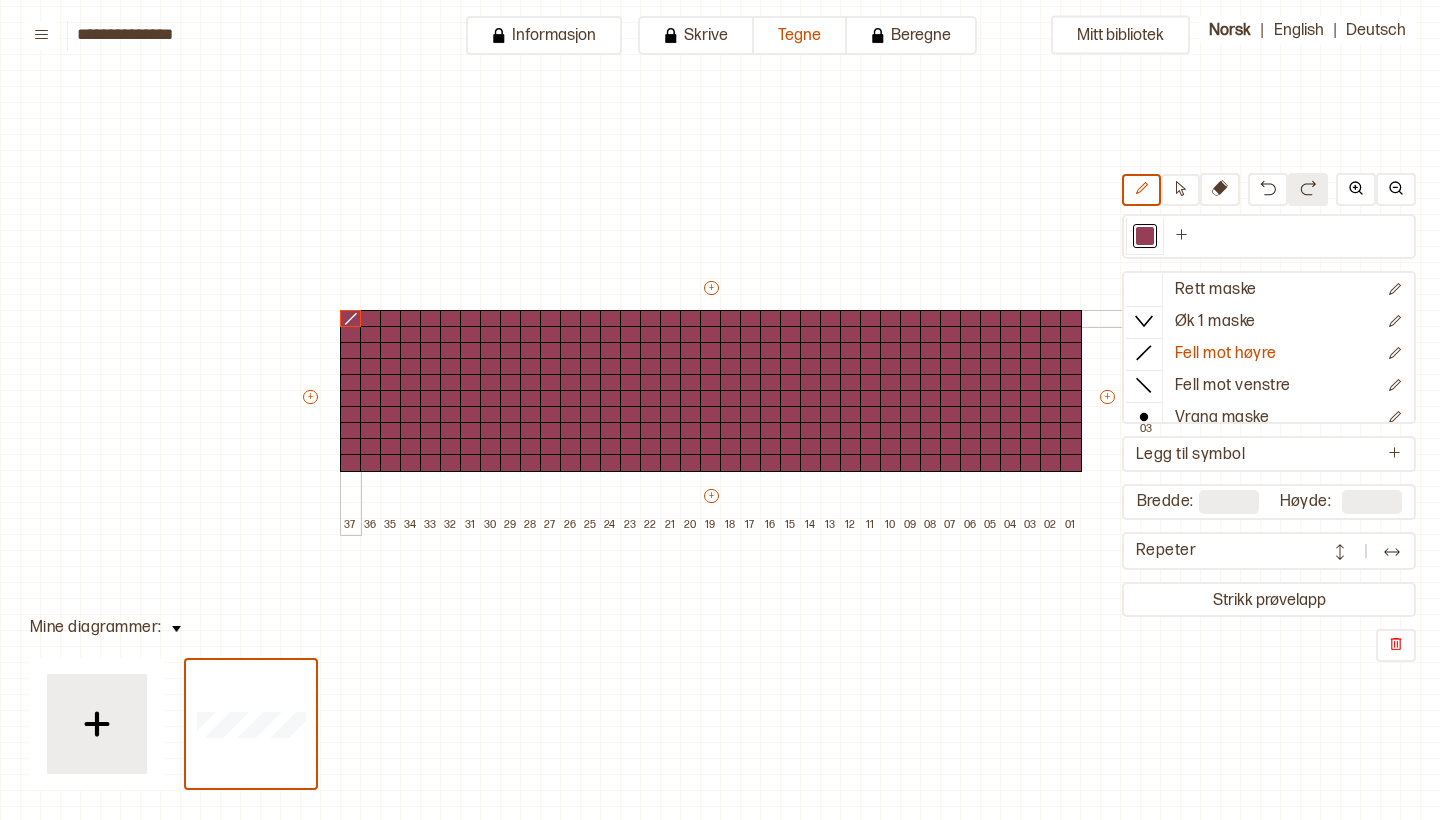 click at bounding box center (351, 319) 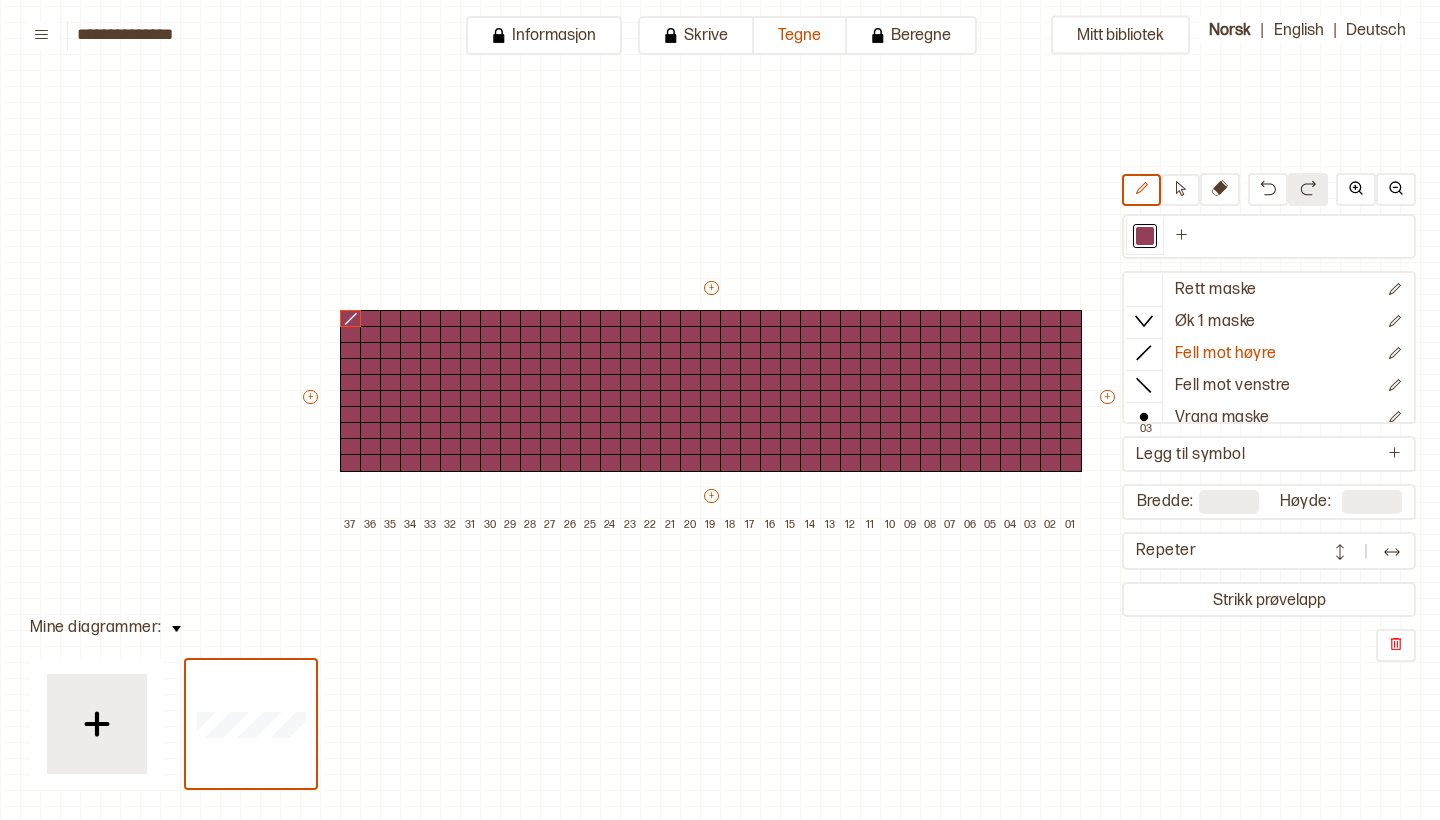 click on "+ + + + 37 36 35 34 33 32 31 30 29 28 27 26 25 24 23 22 21 20 19 18 17 16 15 14 13 12 11 10 09 08 07 06 05 04 03 02 01 10 09 08 07 06 05 04 03 02 01" at bounding box center [730, 406] 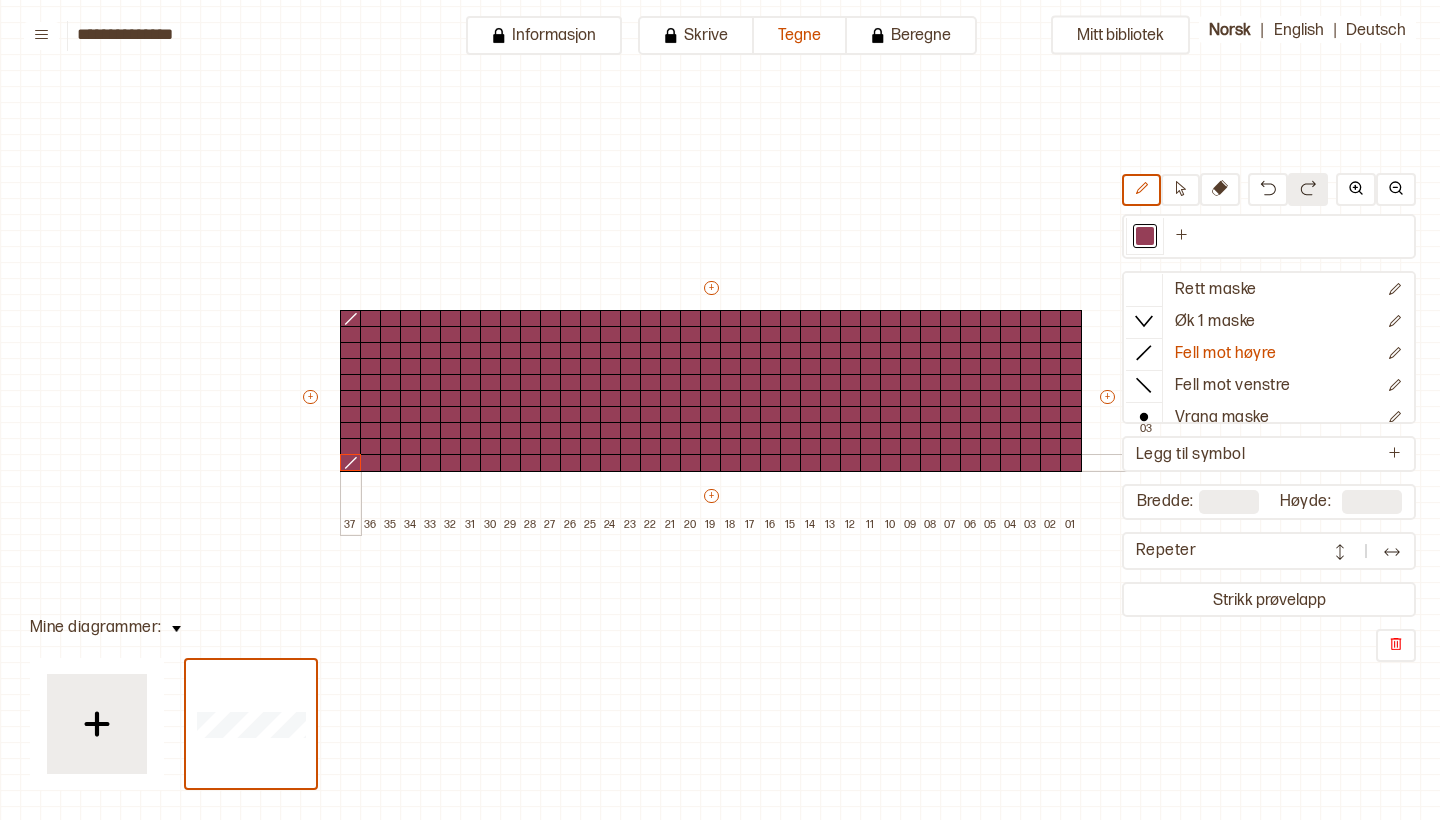 click at bounding box center (351, 463) 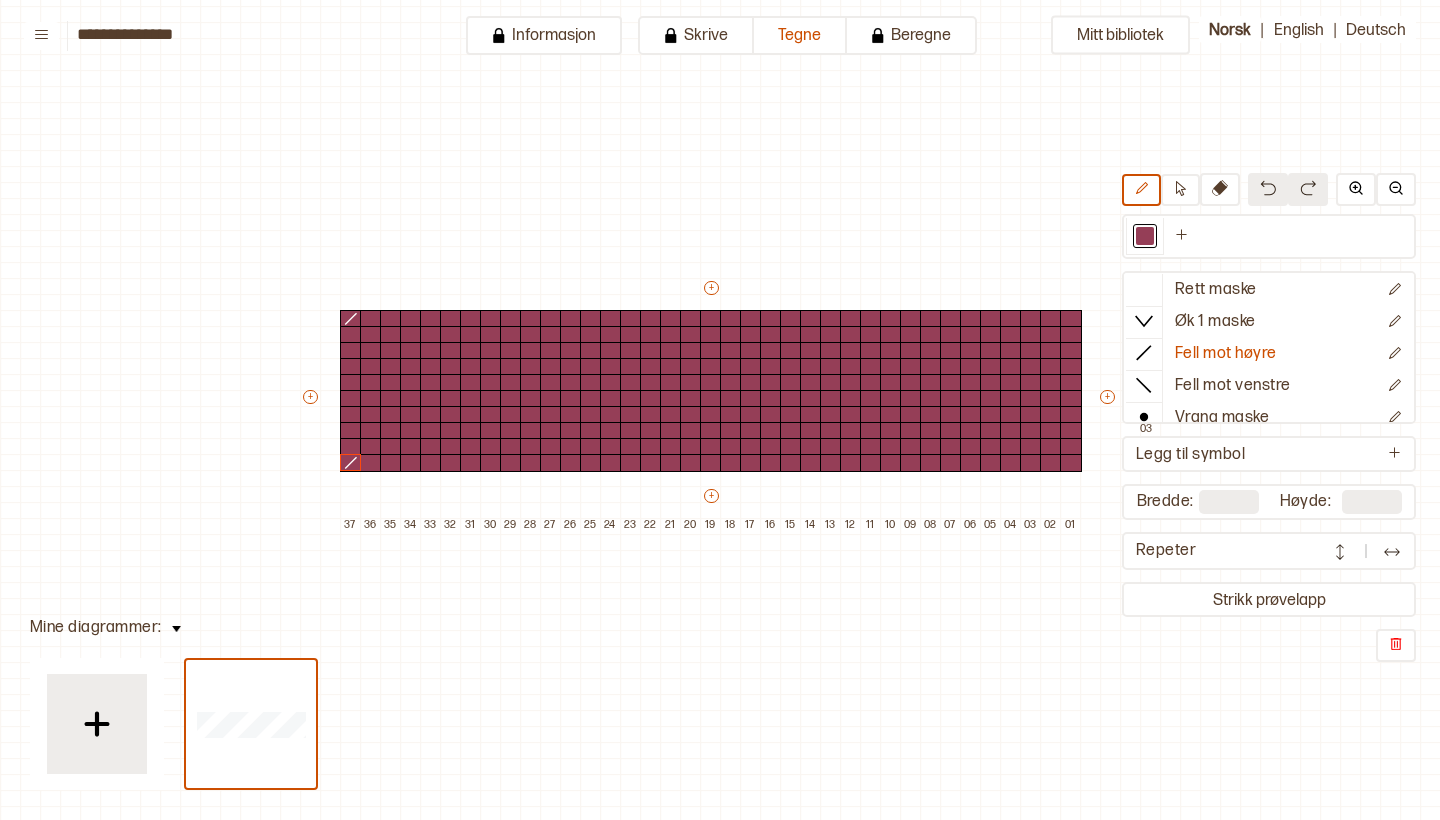 click at bounding box center (1268, 188) 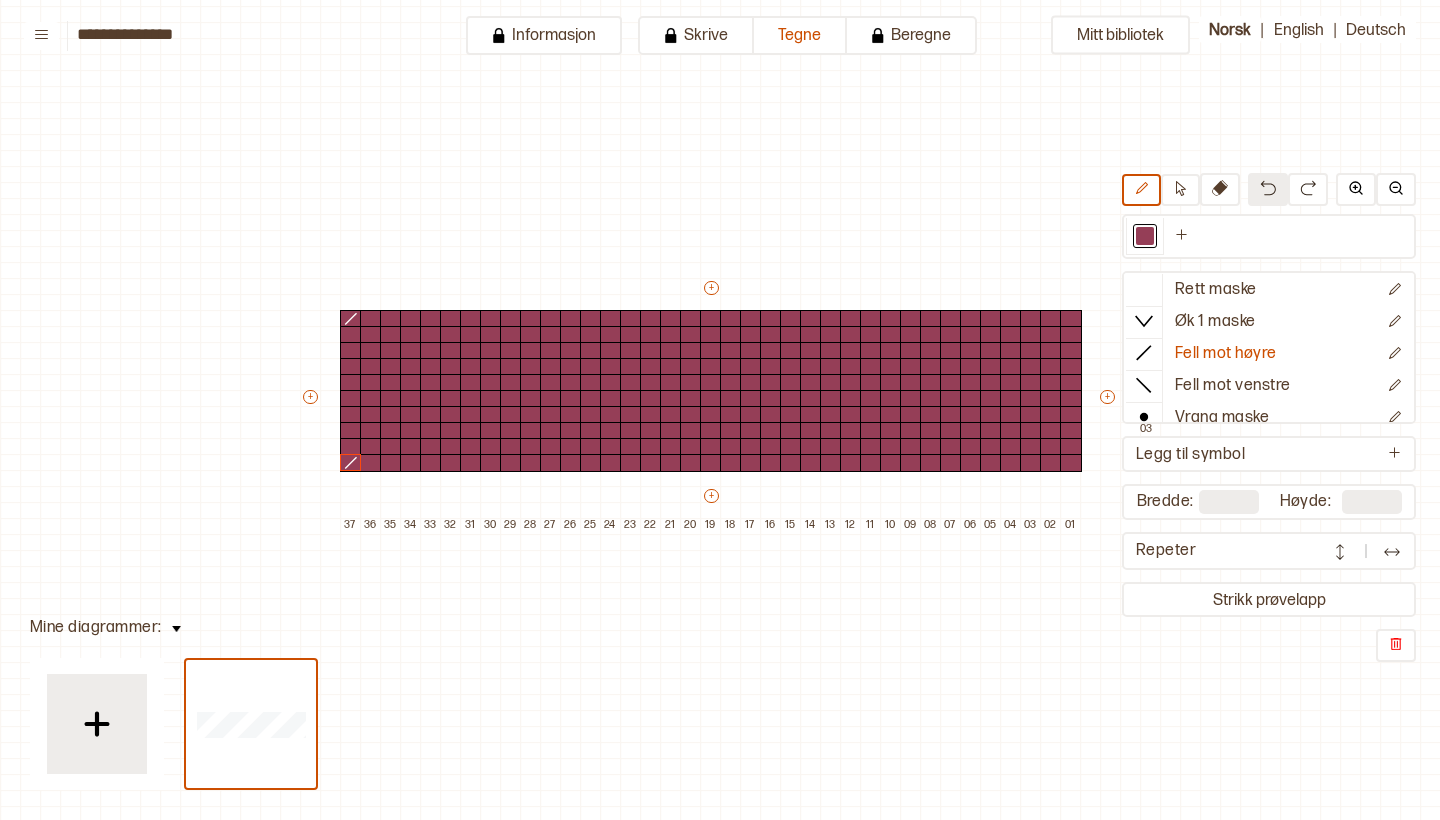 click at bounding box center (1268, 188) 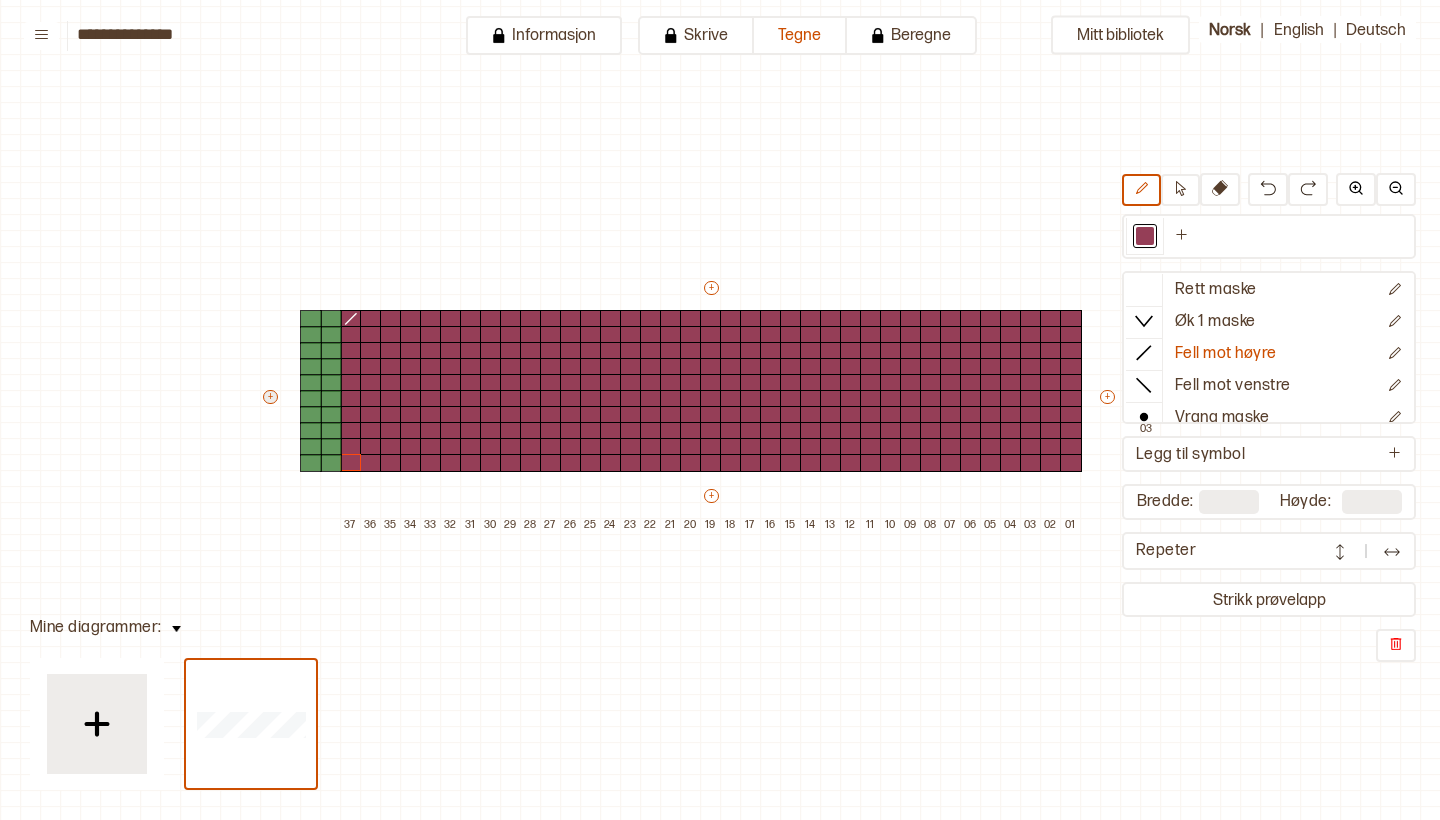 type on "**" 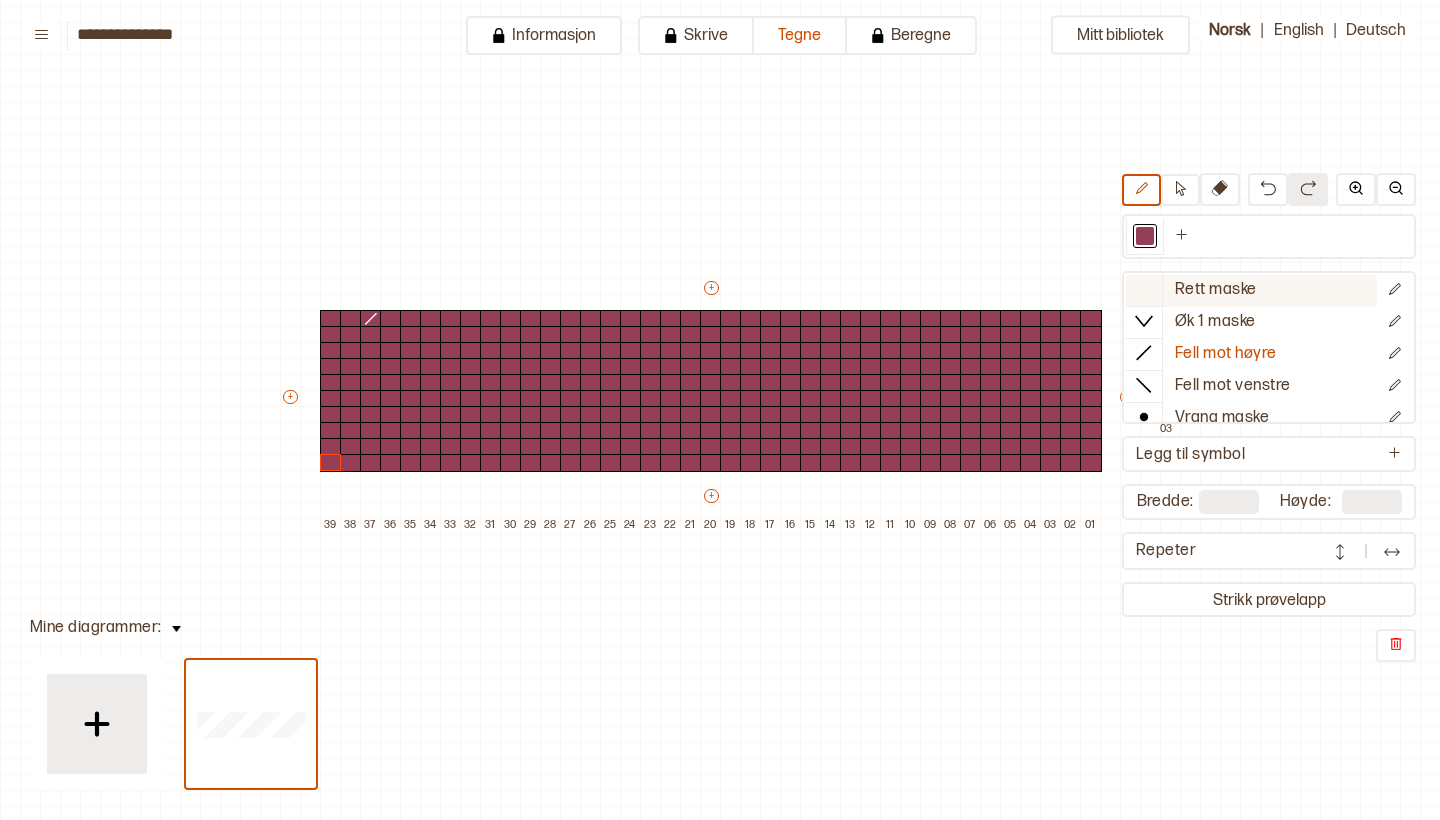 click at bounding box center [1144, 289] 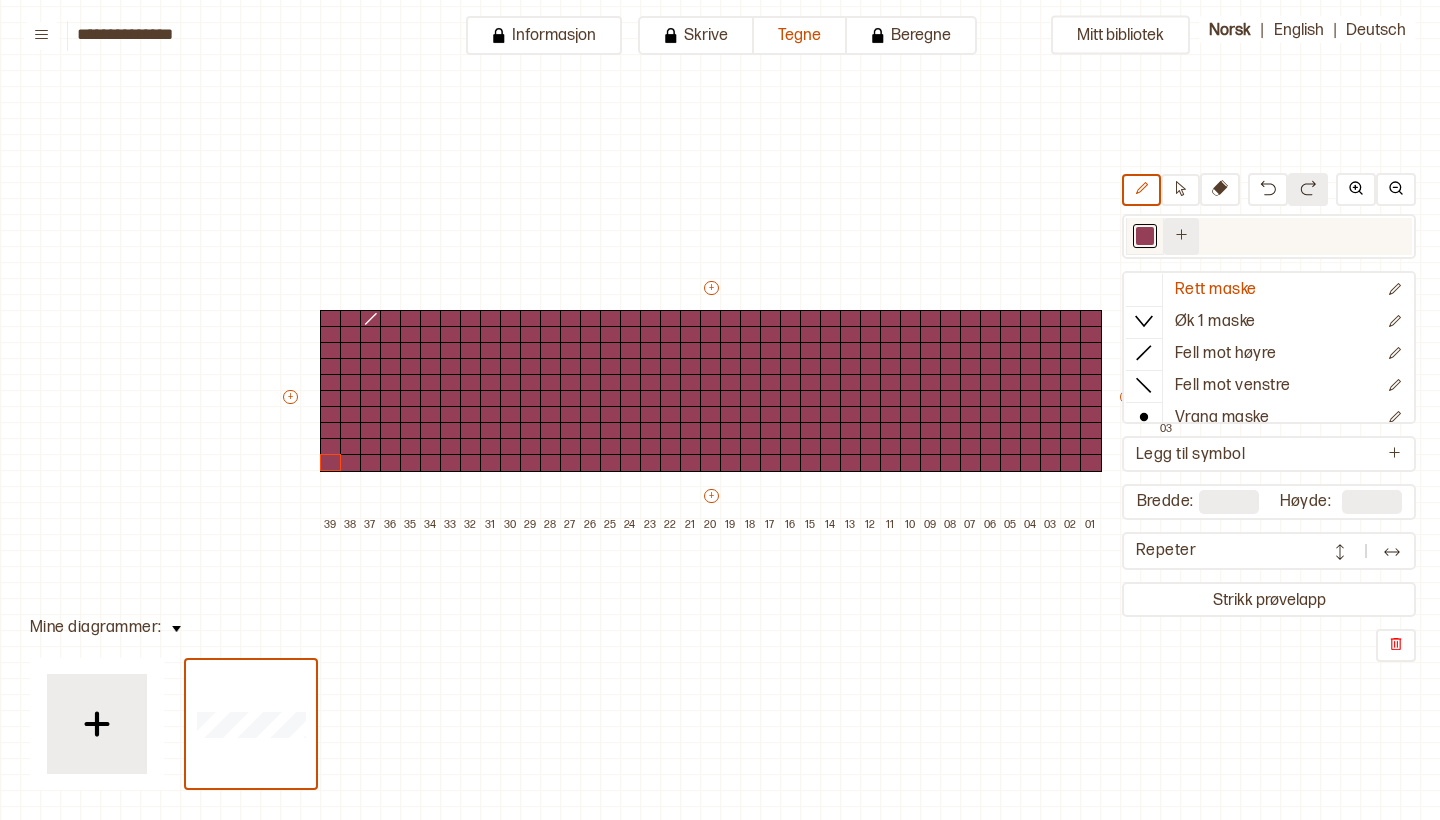 click at bounding box center (1181, 236) 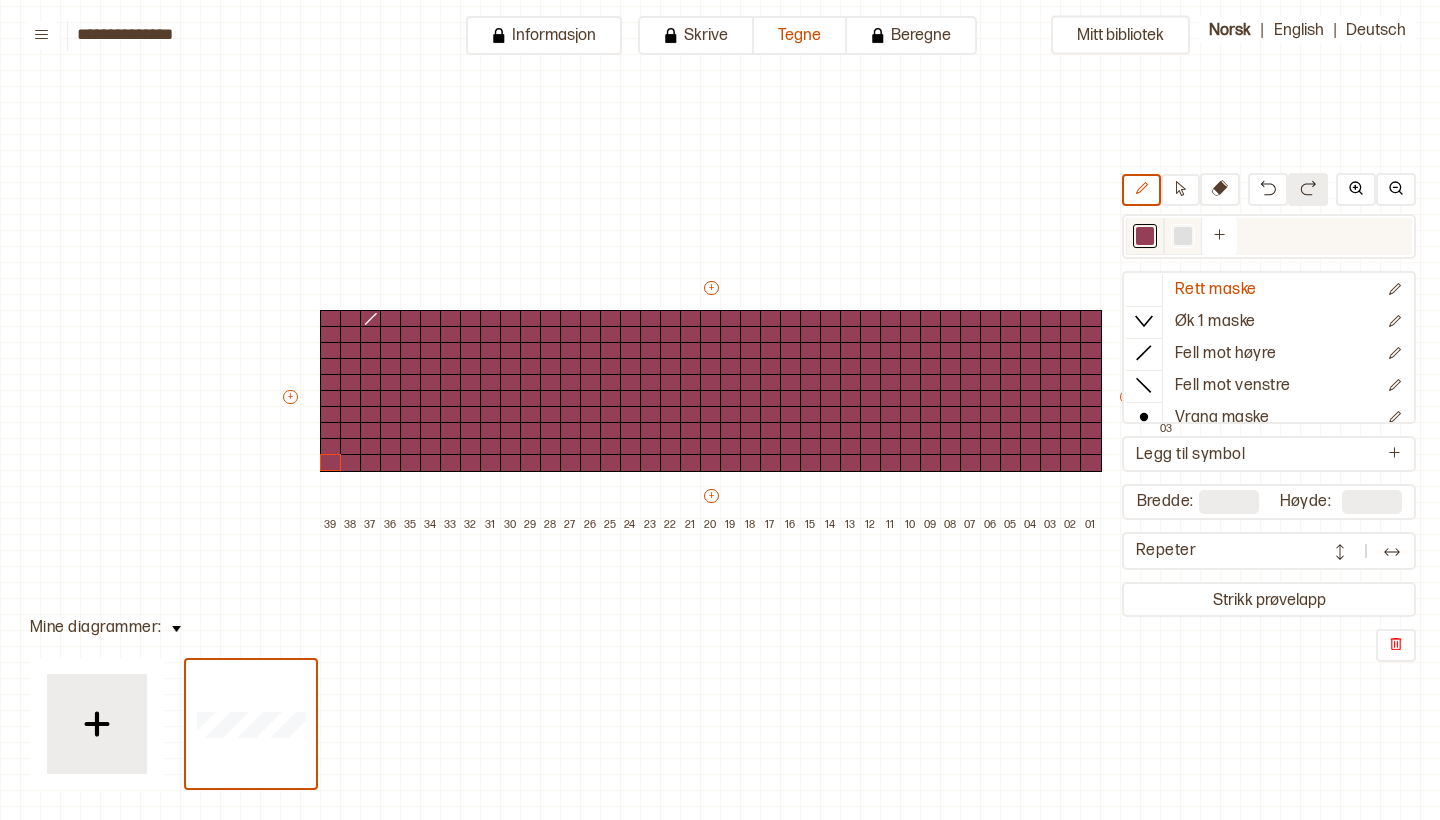 click at bounding box center [1183, 236] 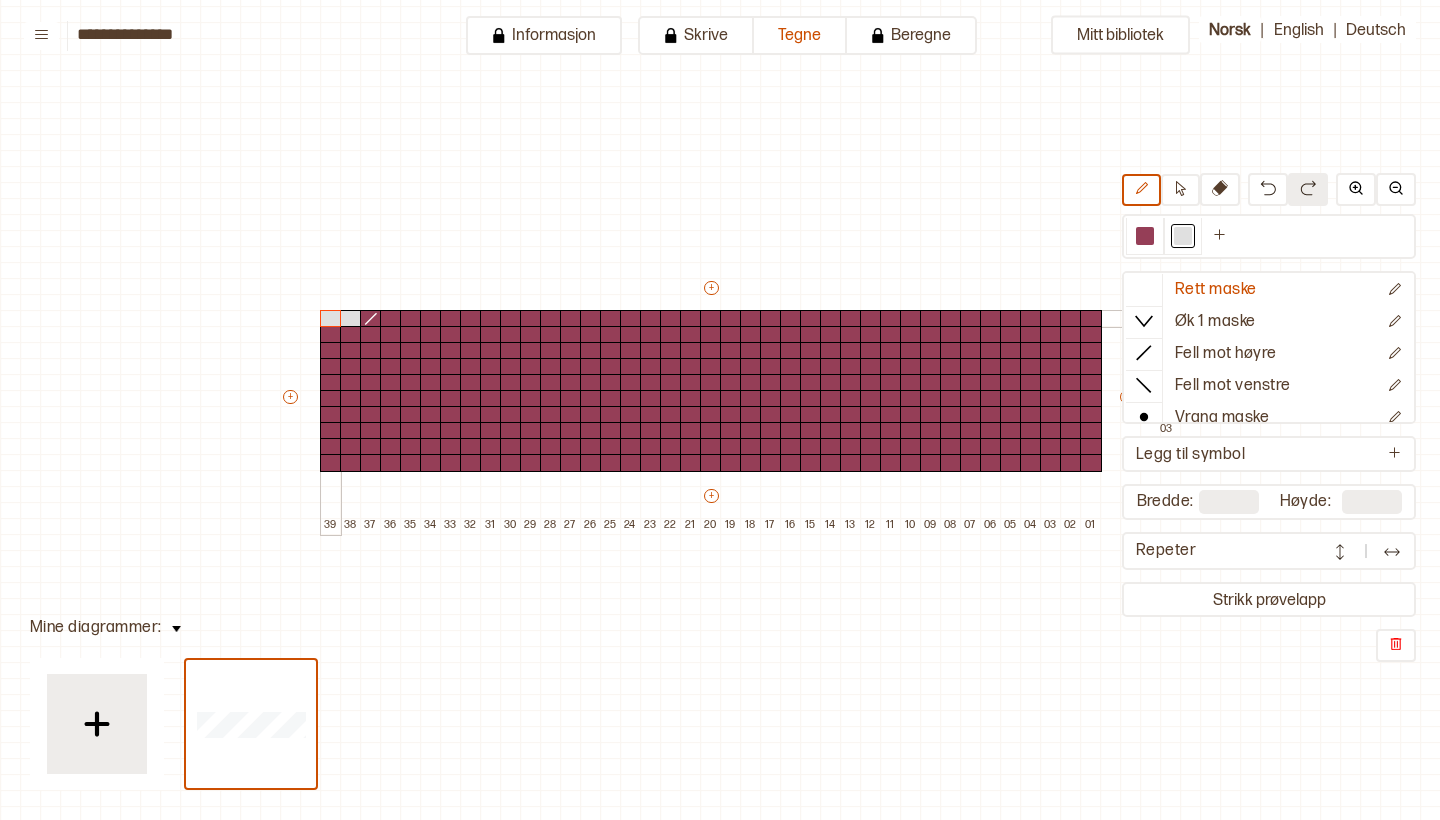 drag, startPoint x: 347, startPoint y: 320, endPoint x: 325, endPoint y: 316, distance: 22.36068 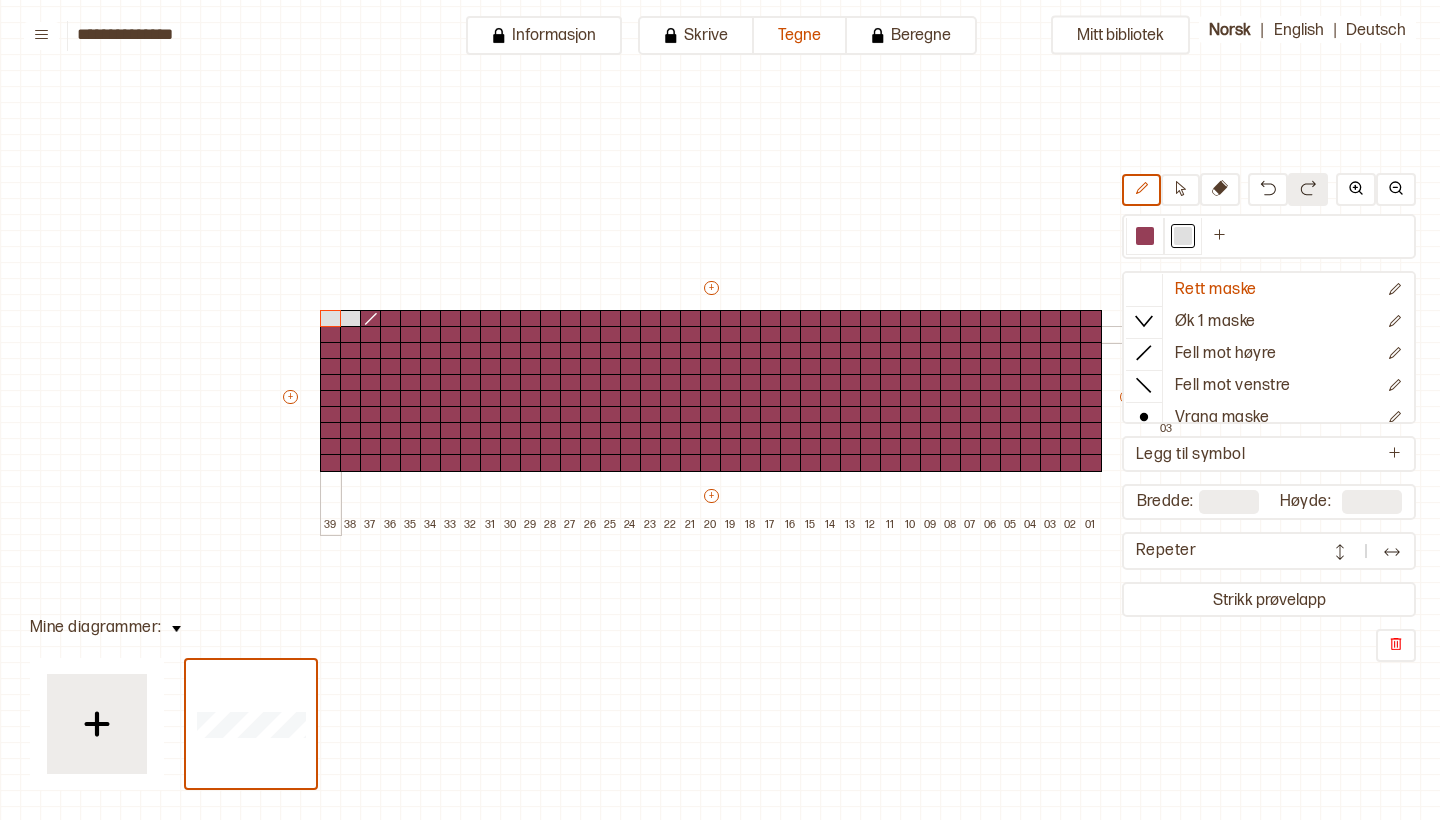 click at bounding box center (331, 335) 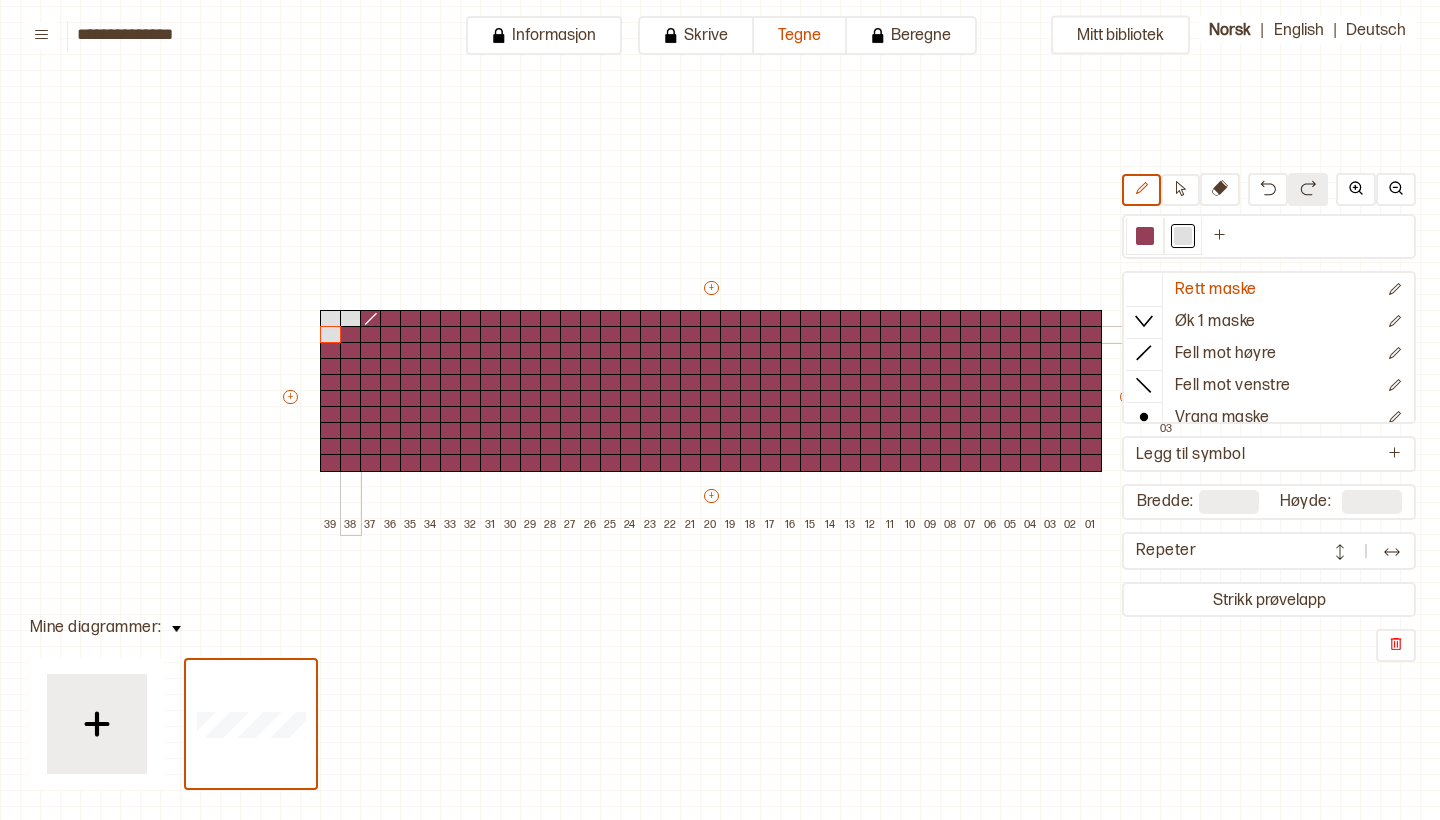 click at bounding box center [351, 335] 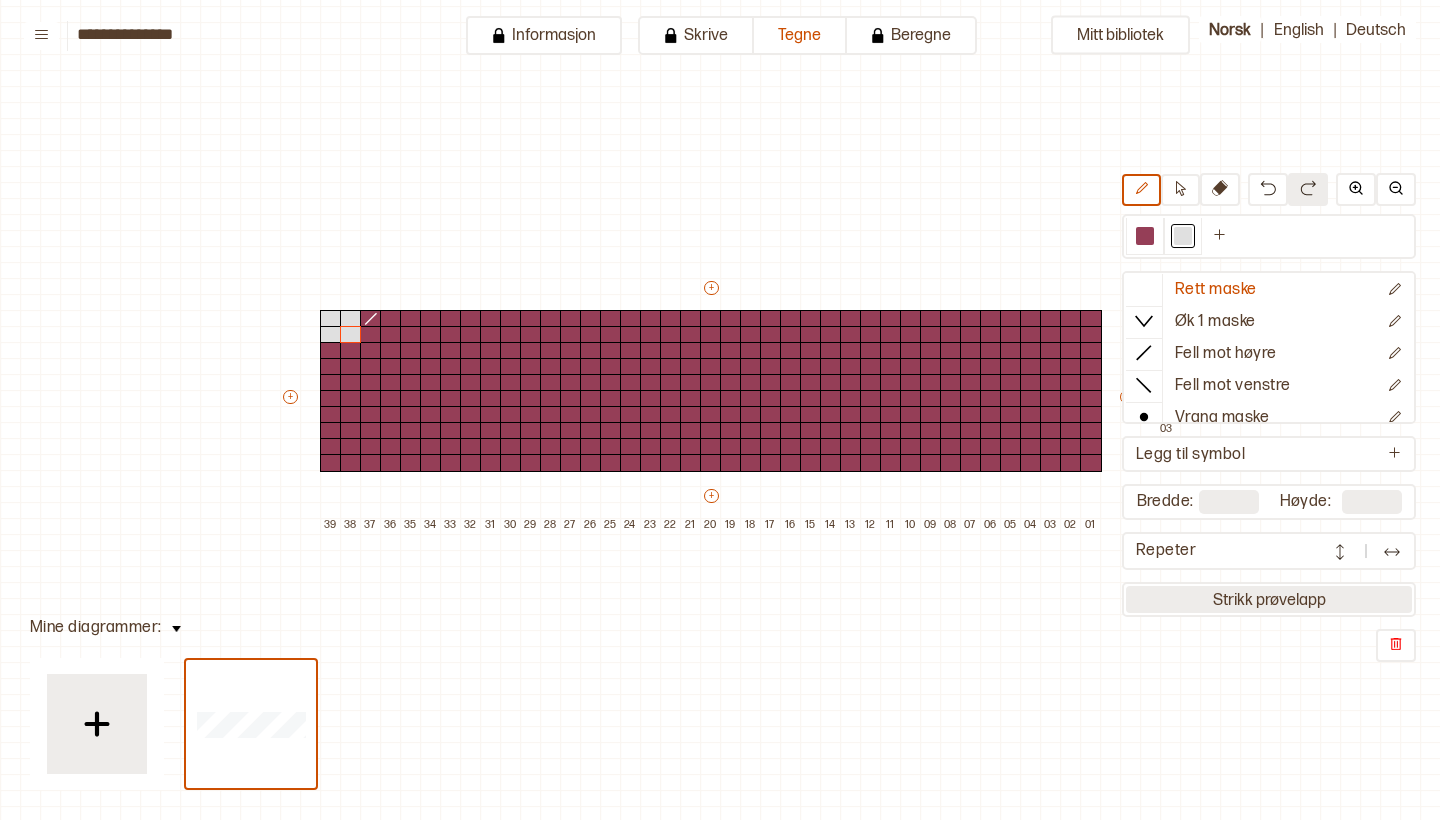 click on "Strikk prøvelapp" at bounding box center [1269, 599] 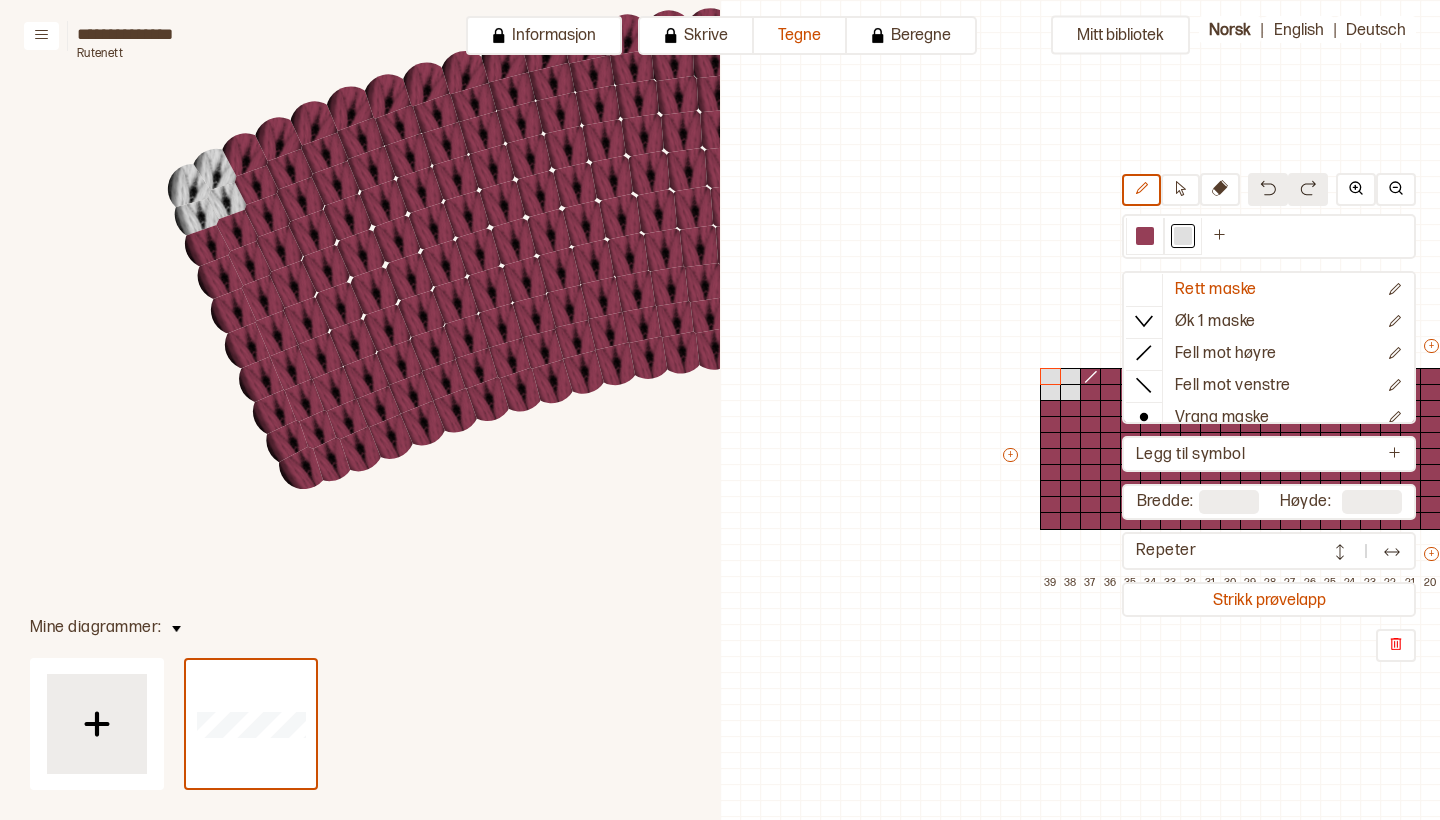 scroll, scrollTop: 54, scrollLeft: 720, axis: both 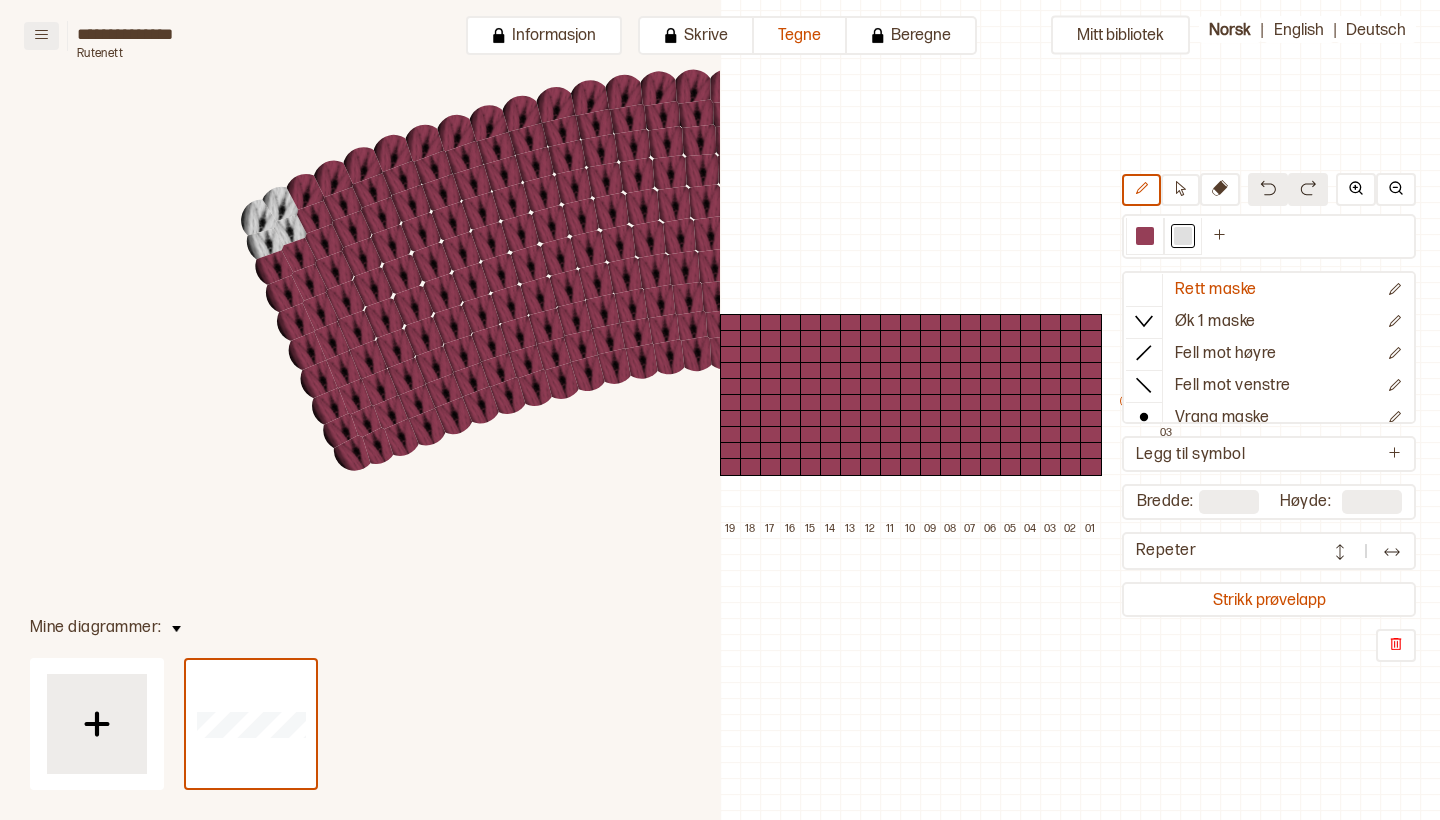 click 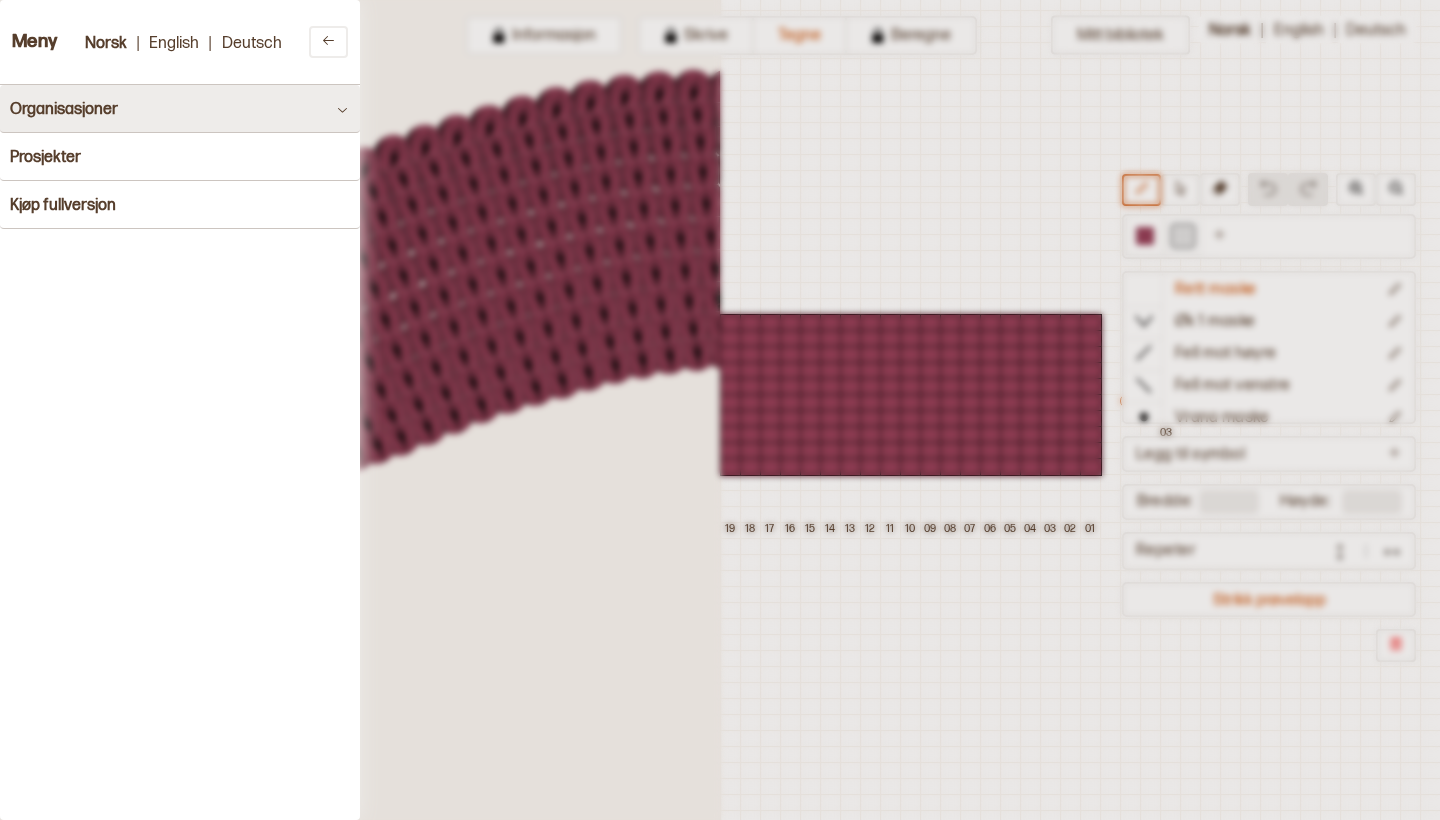 click on "Organisasjoner" at bounding box center (180, 109) 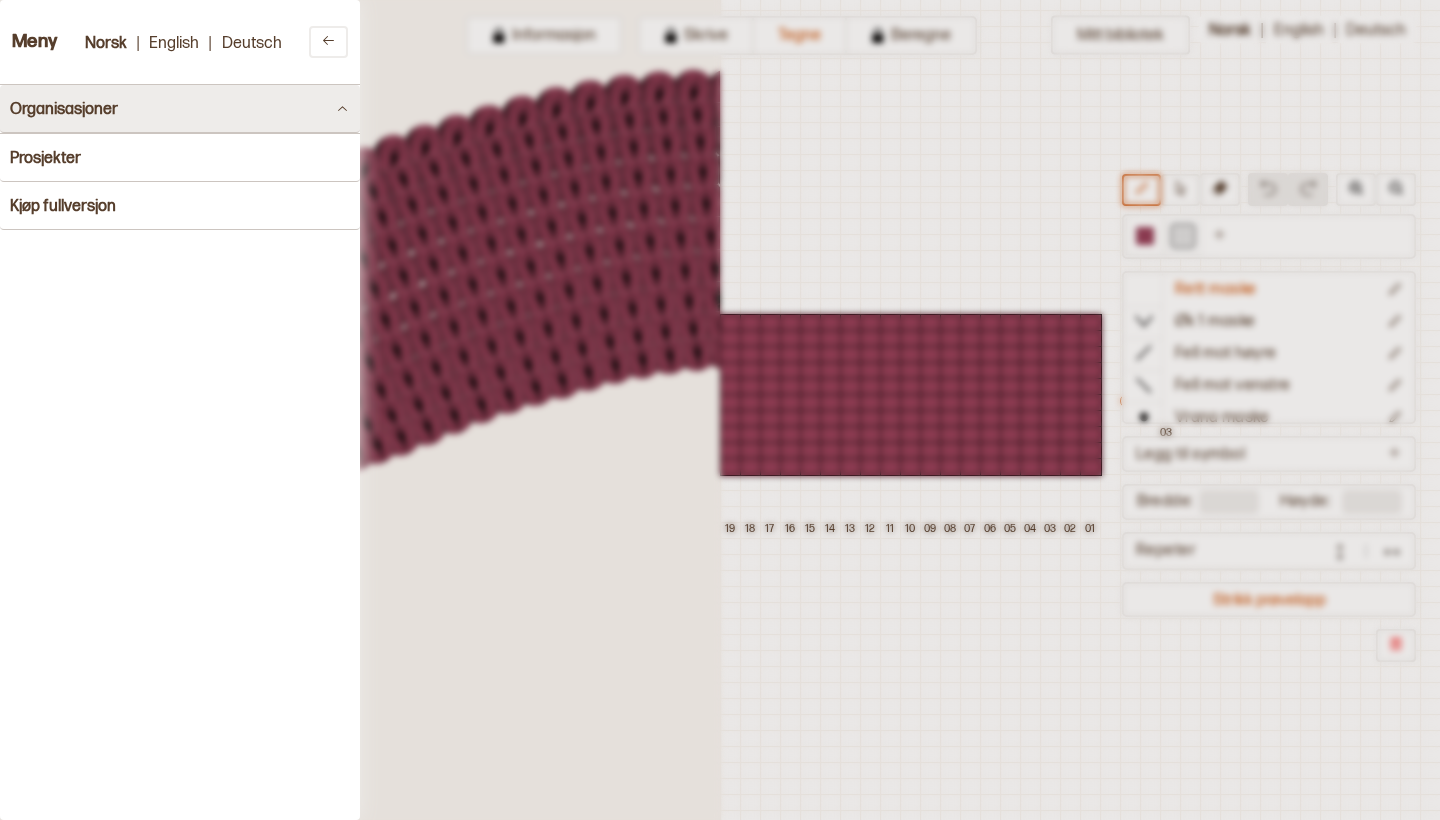 click 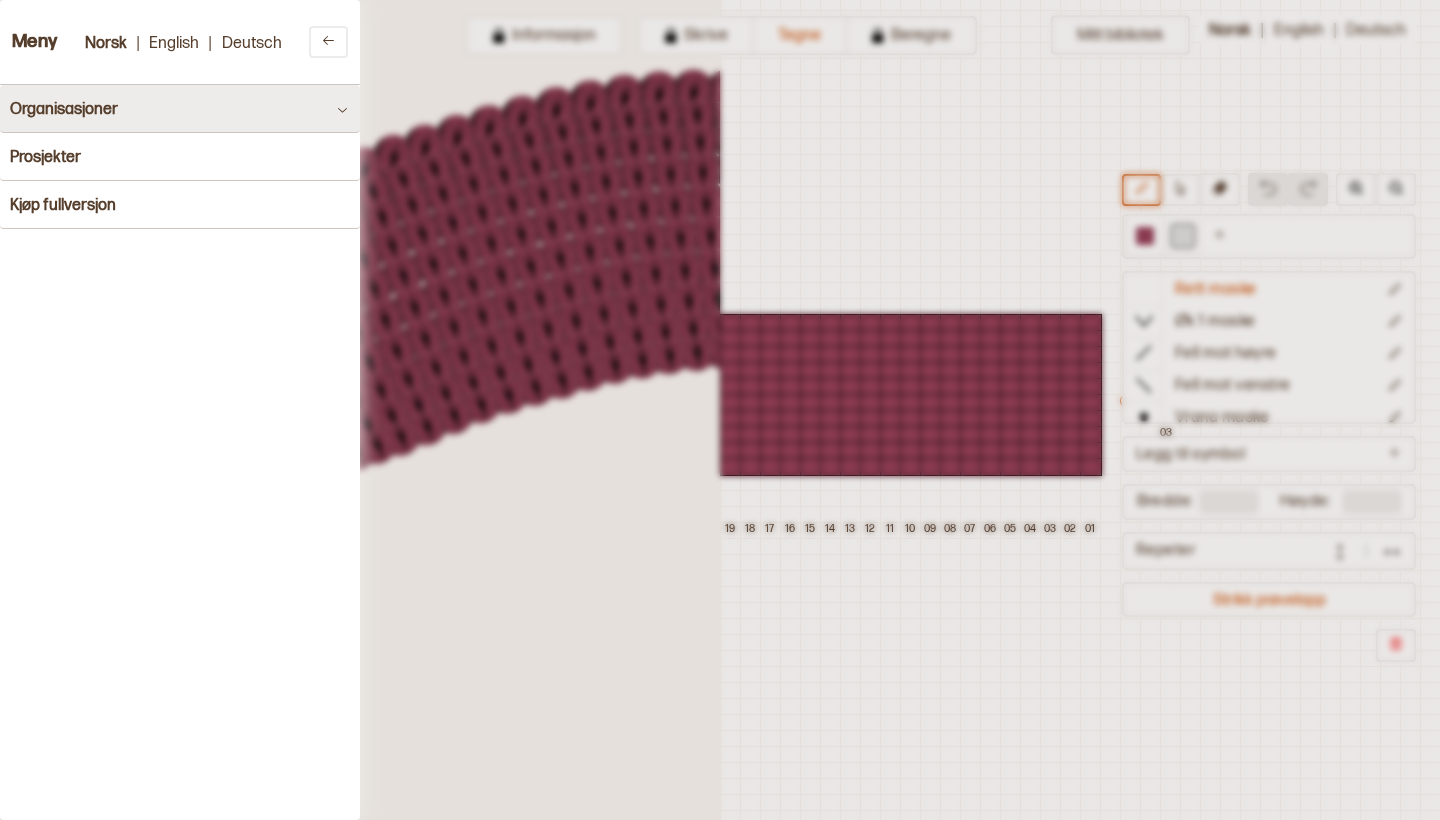 click at bounding box center (720, 410) 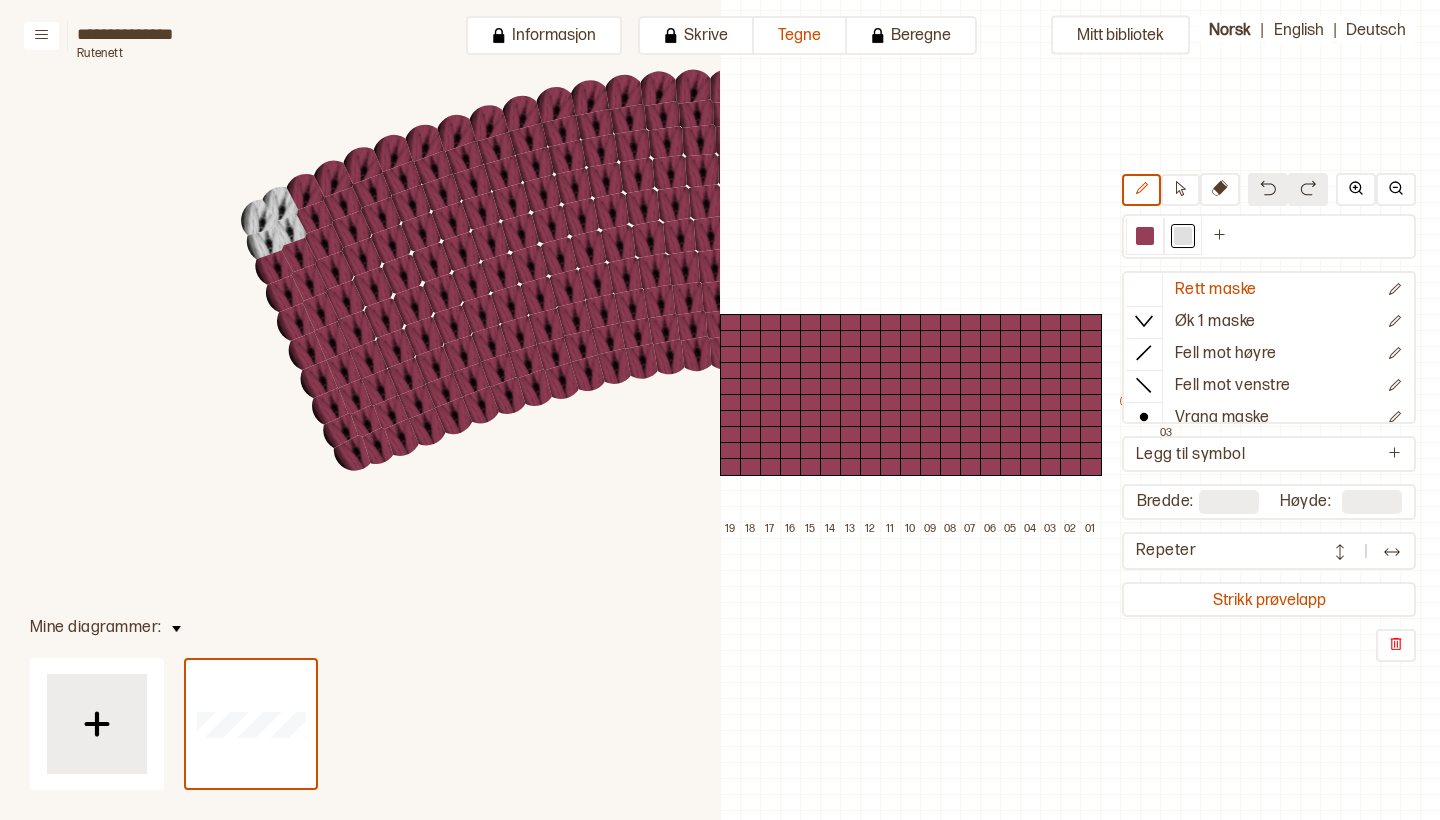 click at bounding box center (1268, 188) 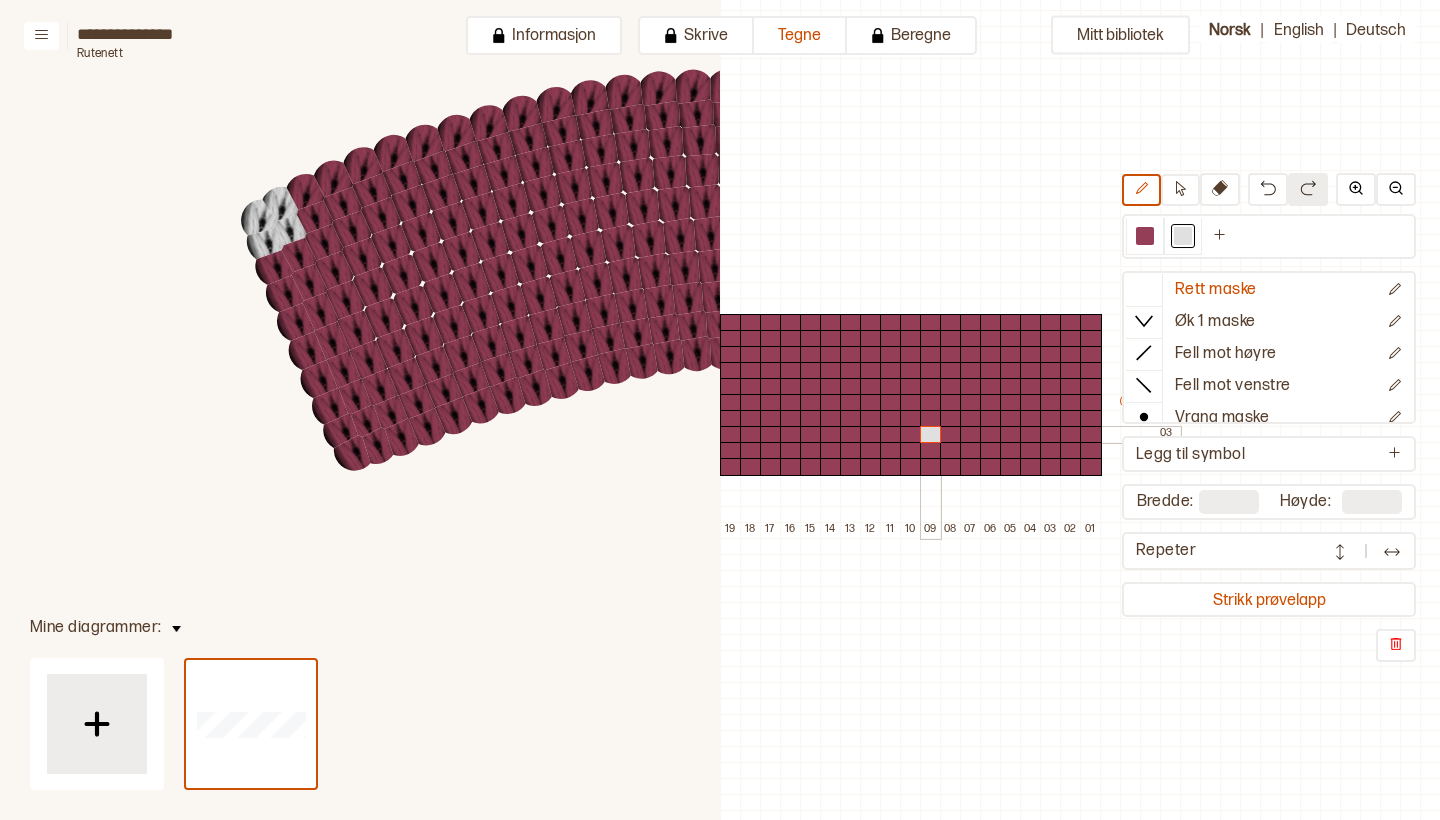 click at bounding box center [931, 435] 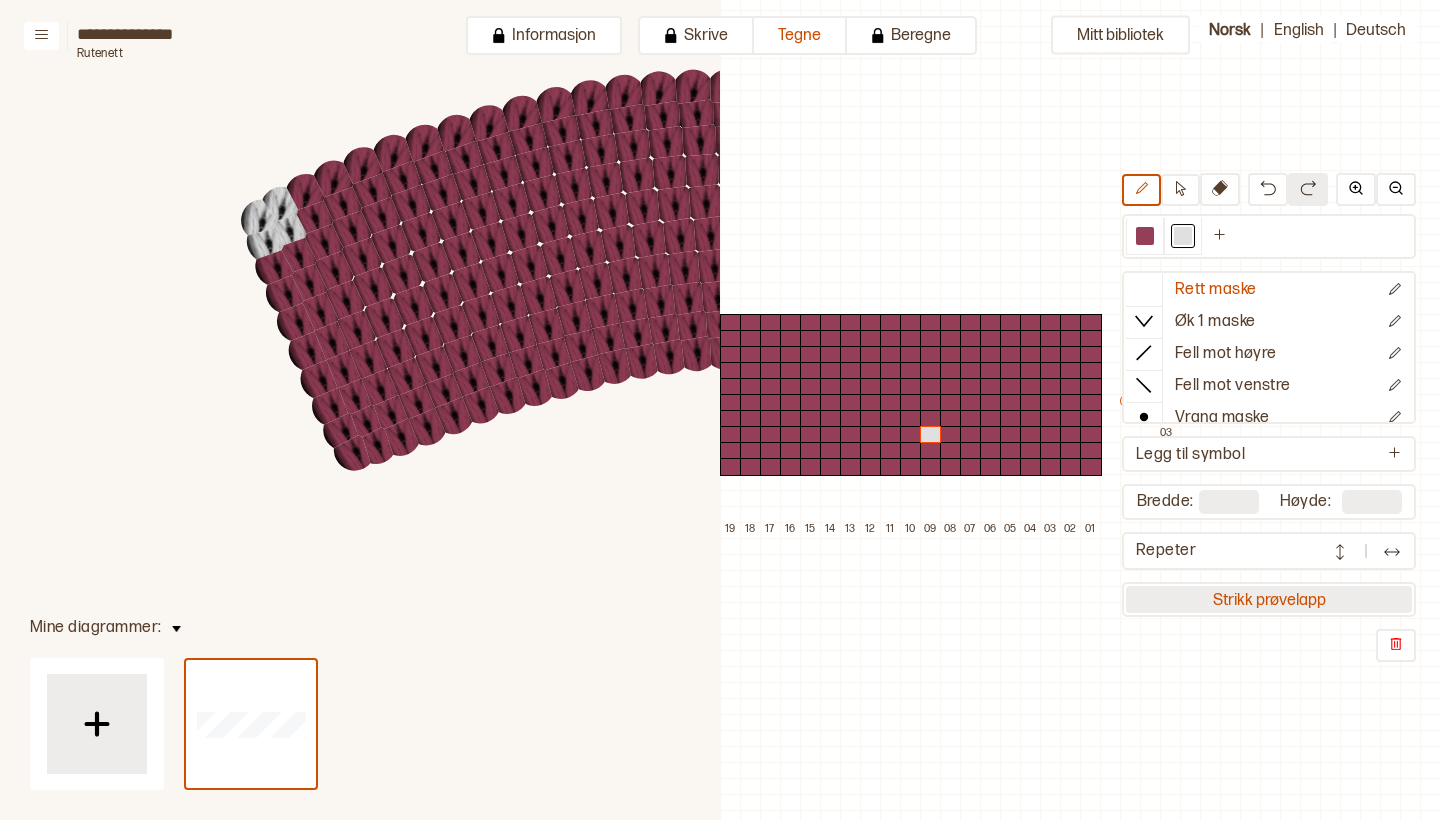 click on "Strikk prøvelapp" at bounding box center (1269, 599) 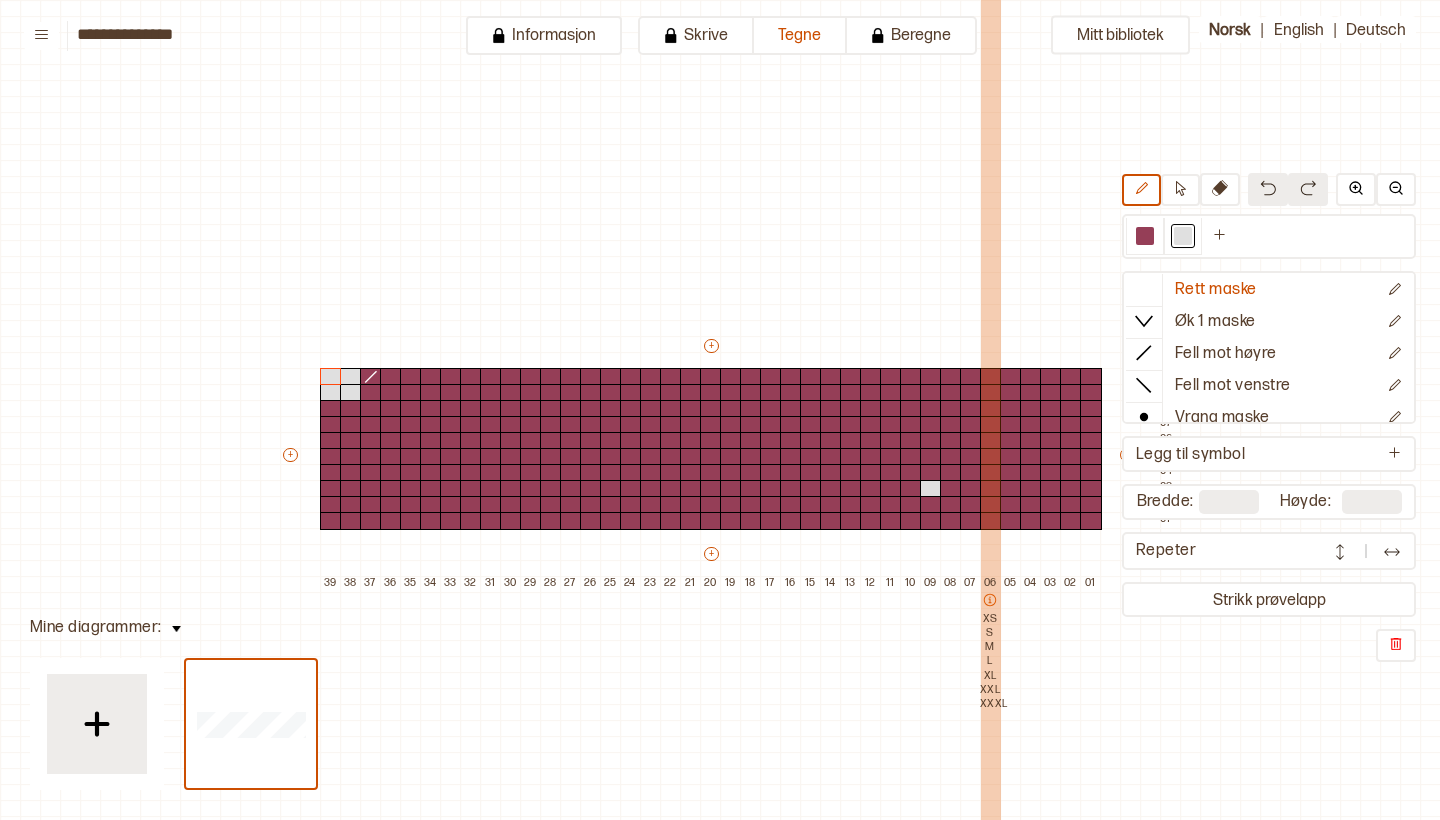 scroll, scrollTop: 54, scrollLeft: 10, axis: both 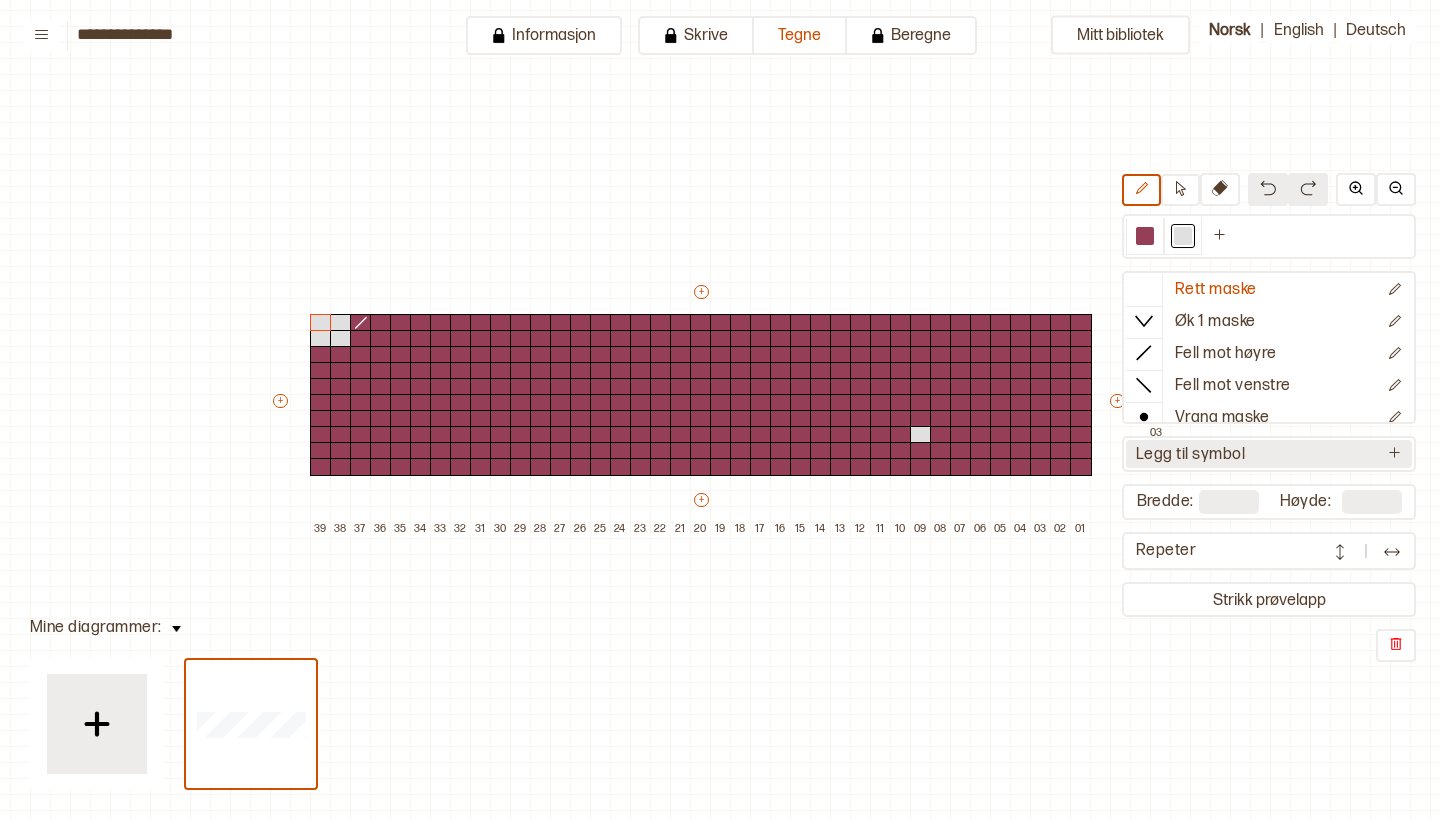 click on "Legg til symbol" at bounding box center (1190, 455) 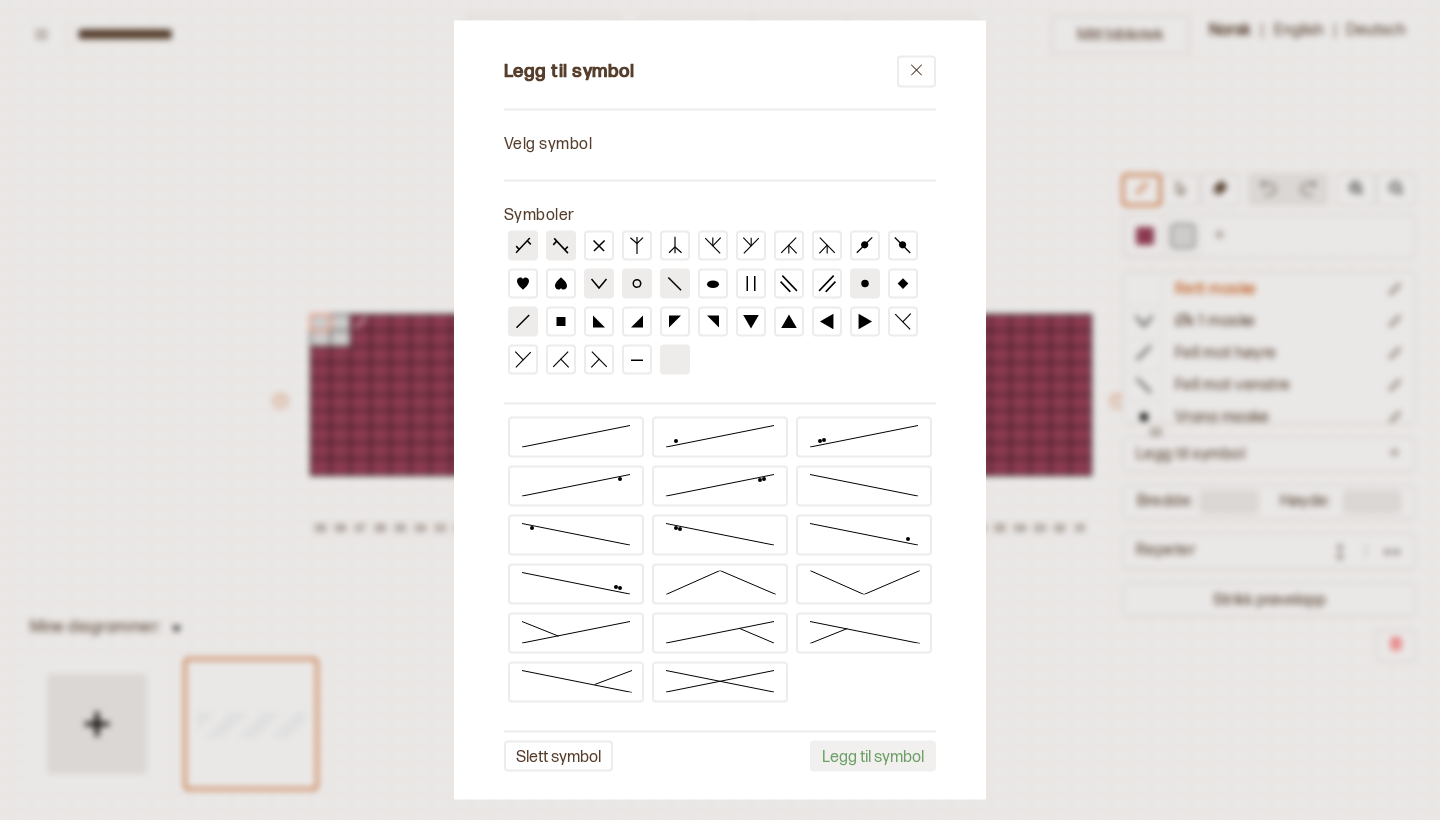 scroll, scrollTop: 25, scrollLeft: 0, axis: vertical 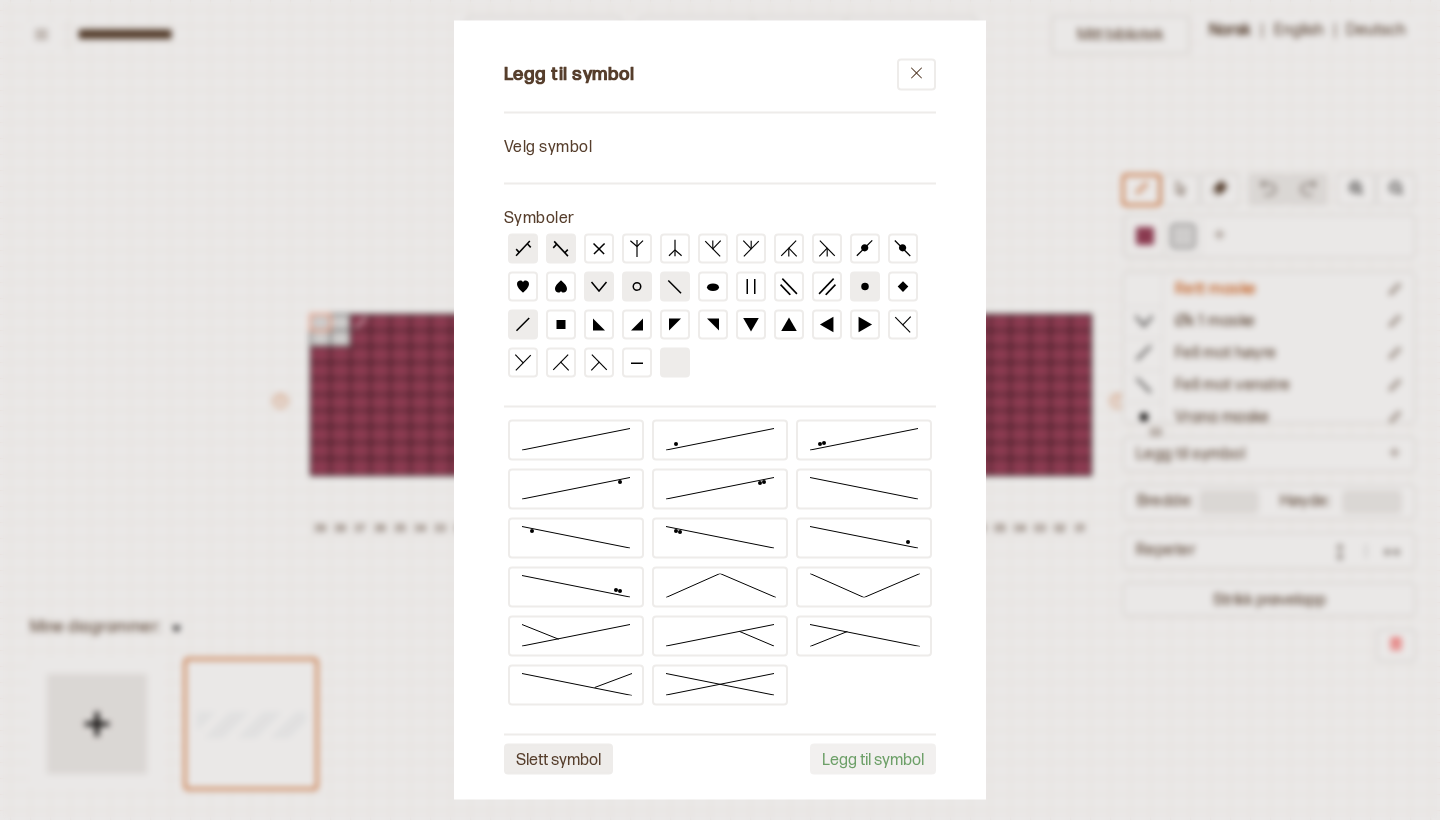 click on "Slett symbol" at bounding box center [558, 758] 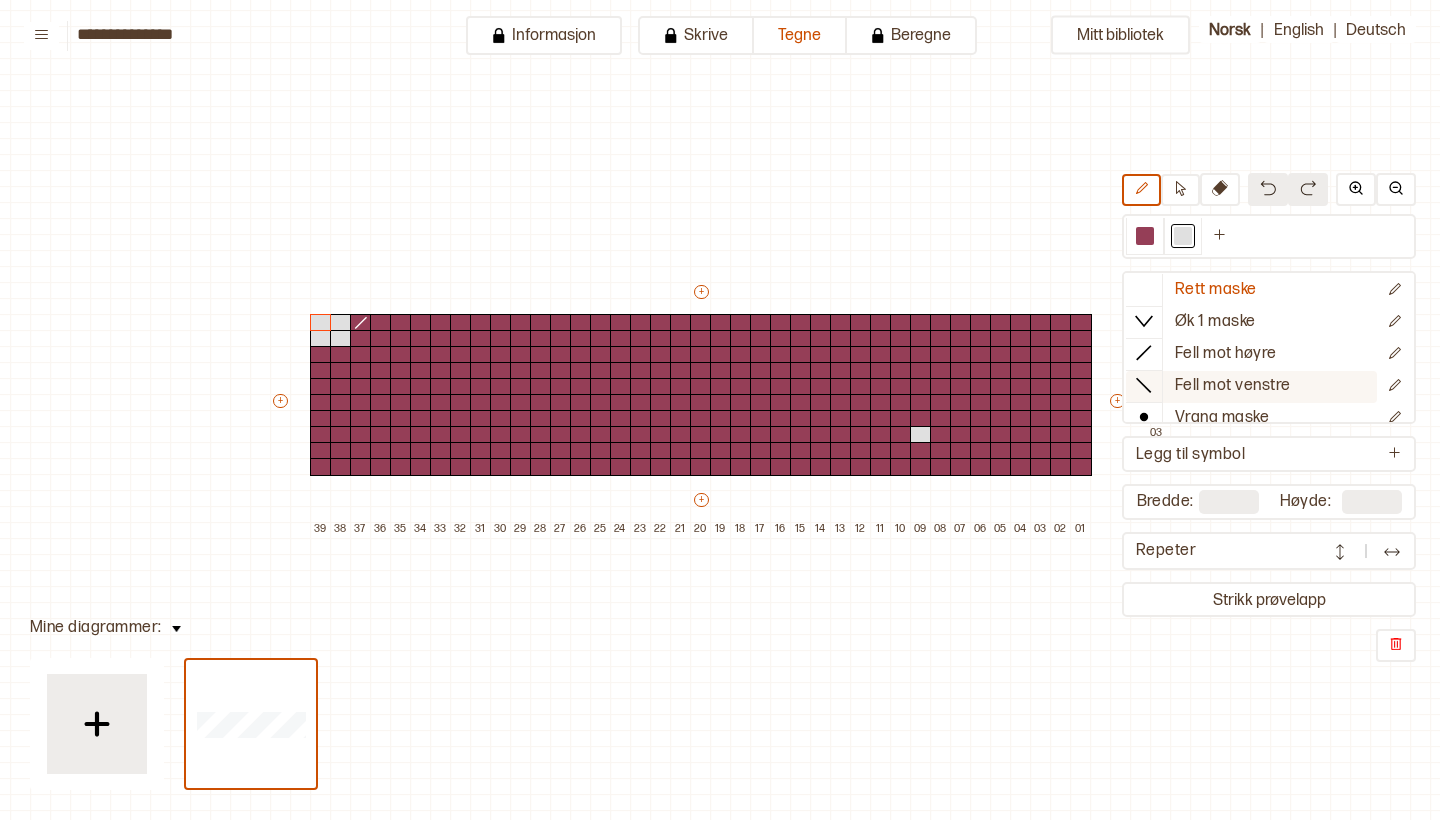 scroll, scrollTop: 0, scrollLeft: 0, axis: both 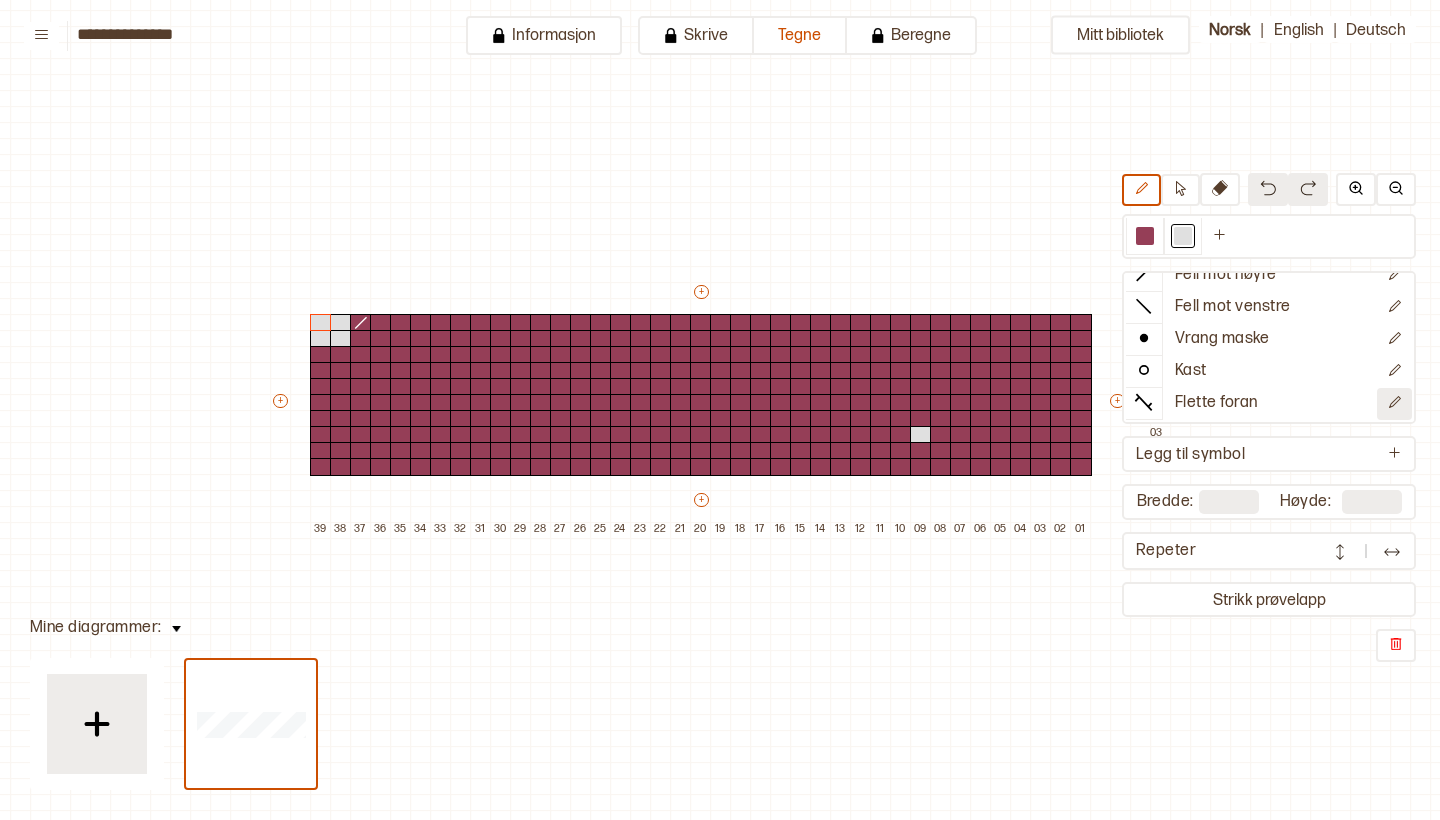 click 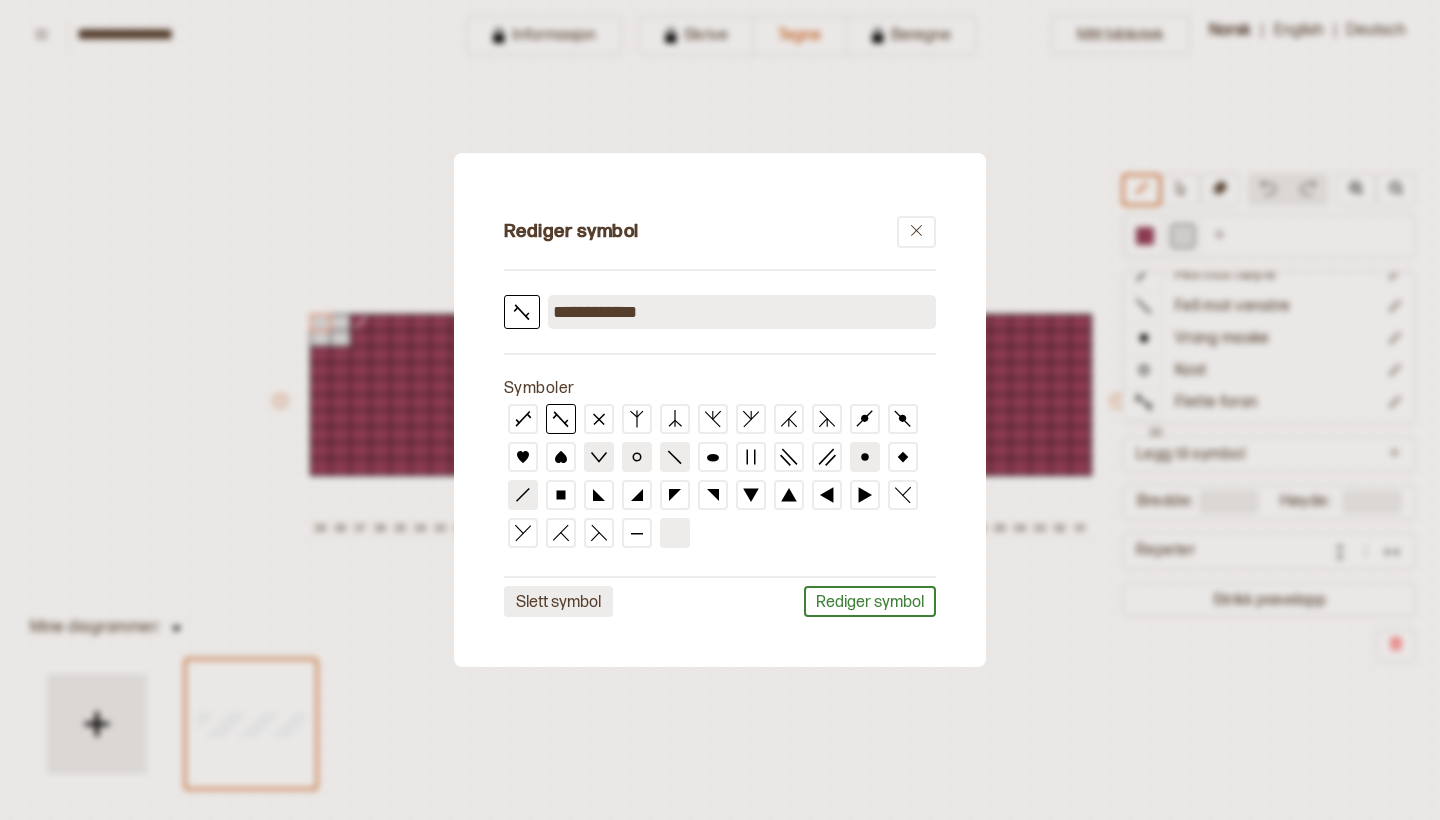 click on "Slett symbol" at bounding box center (558, 601) 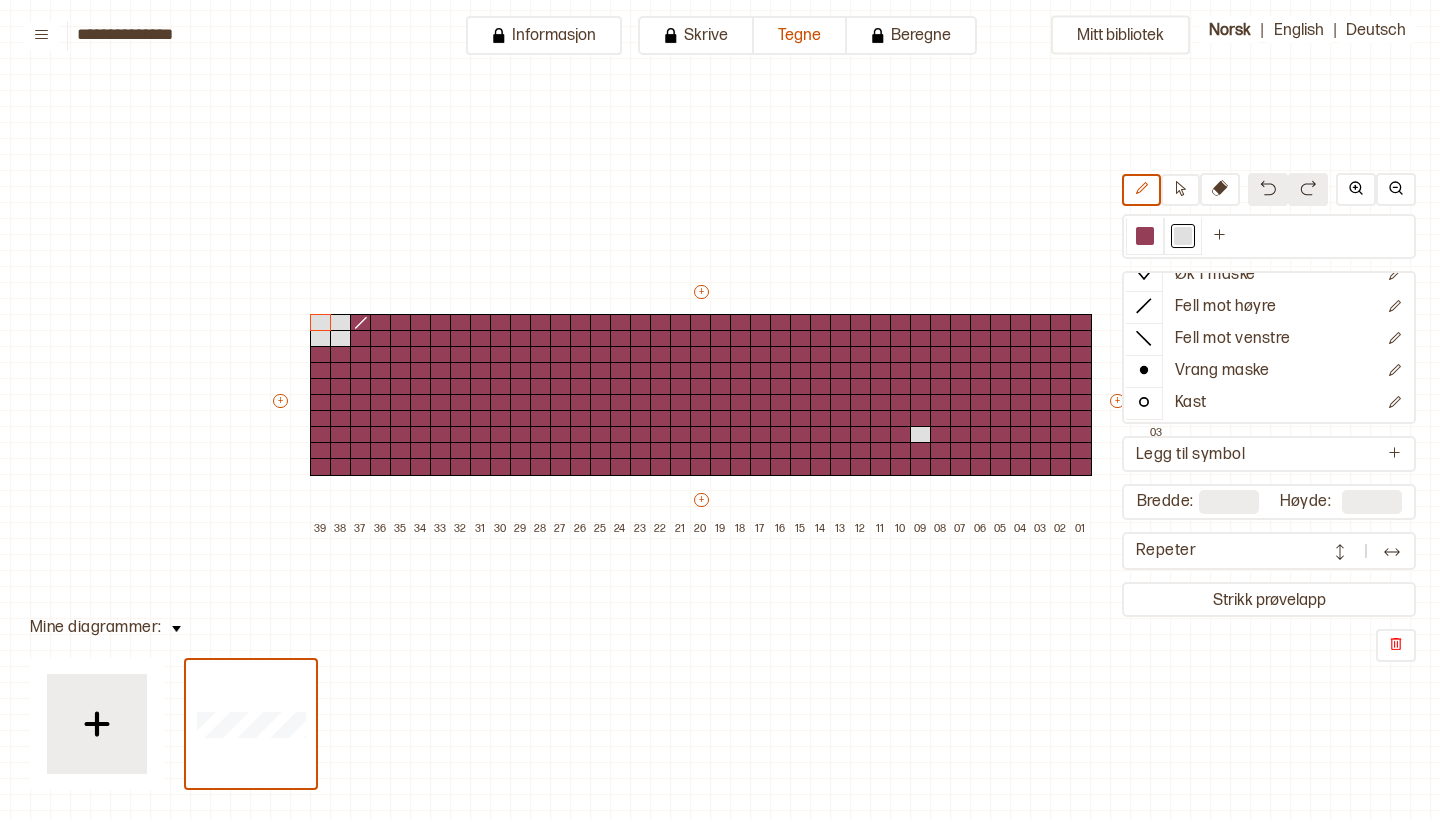 scroll, scrollTop: 71, scrollLeft: 0, axis: vertical 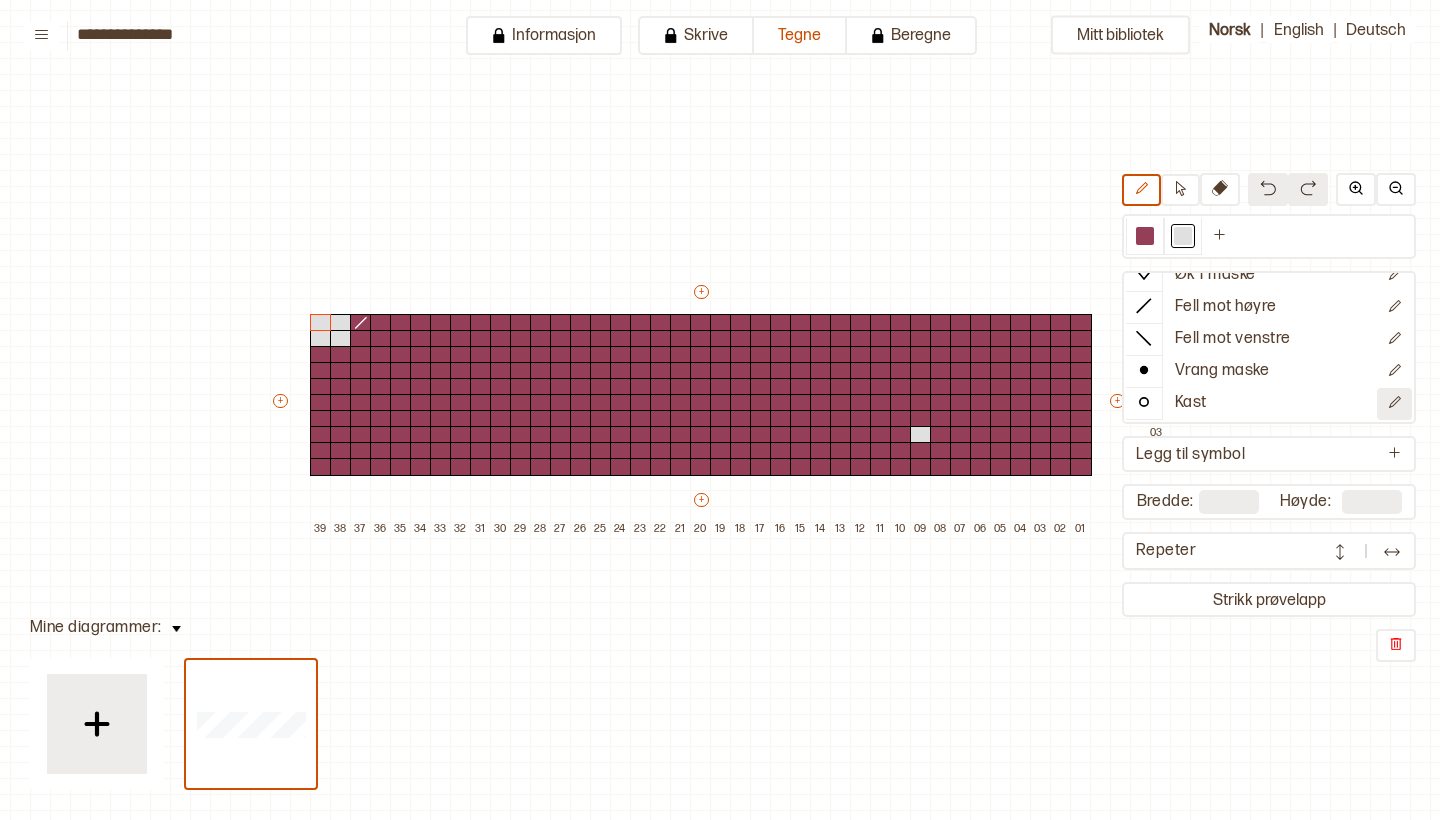 click 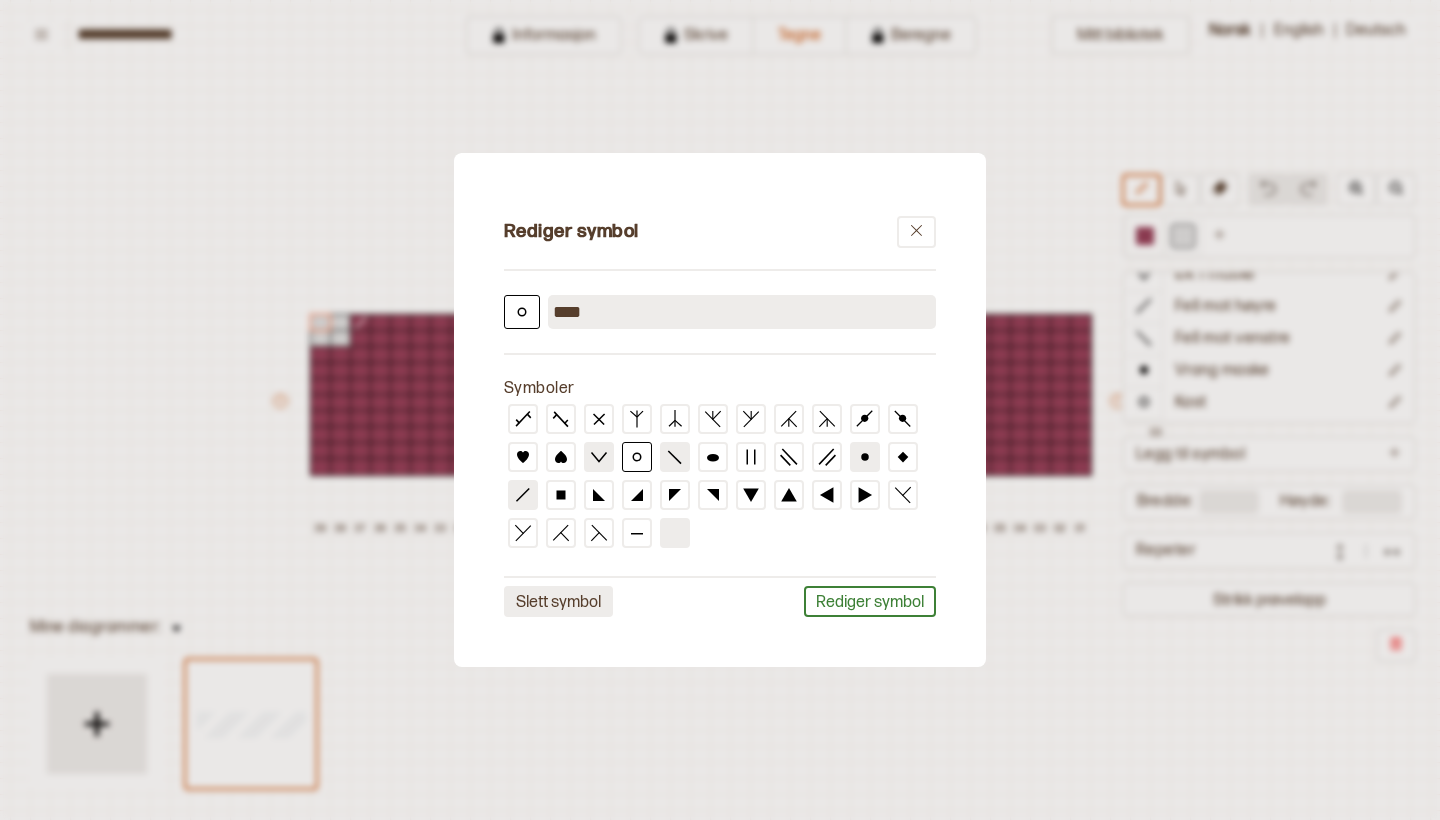 click on "Slett symbol" at bounding box center (558, 601) 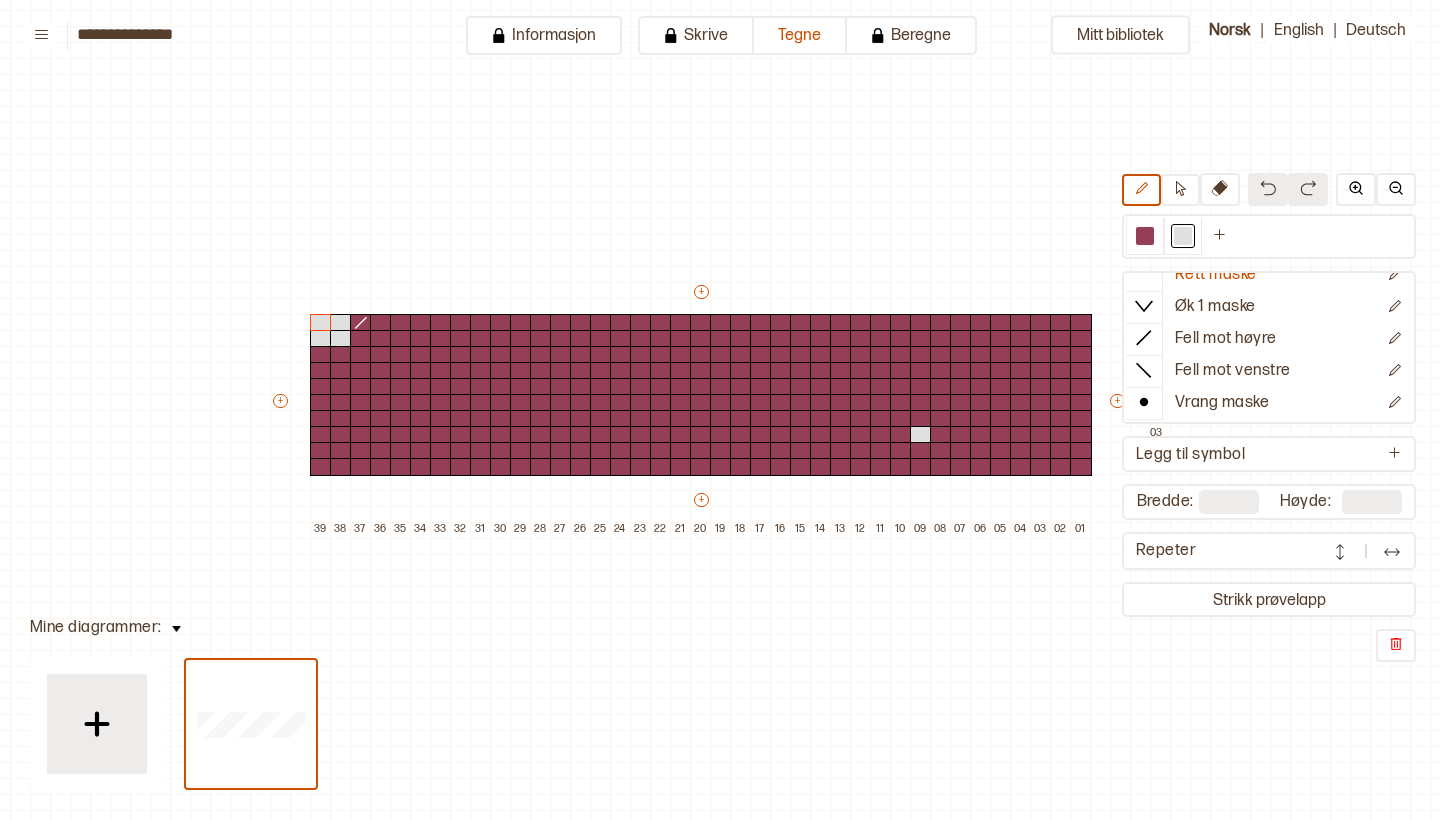 scroll, scrollTop: 35, scrollLeft: 0, axis: vertical 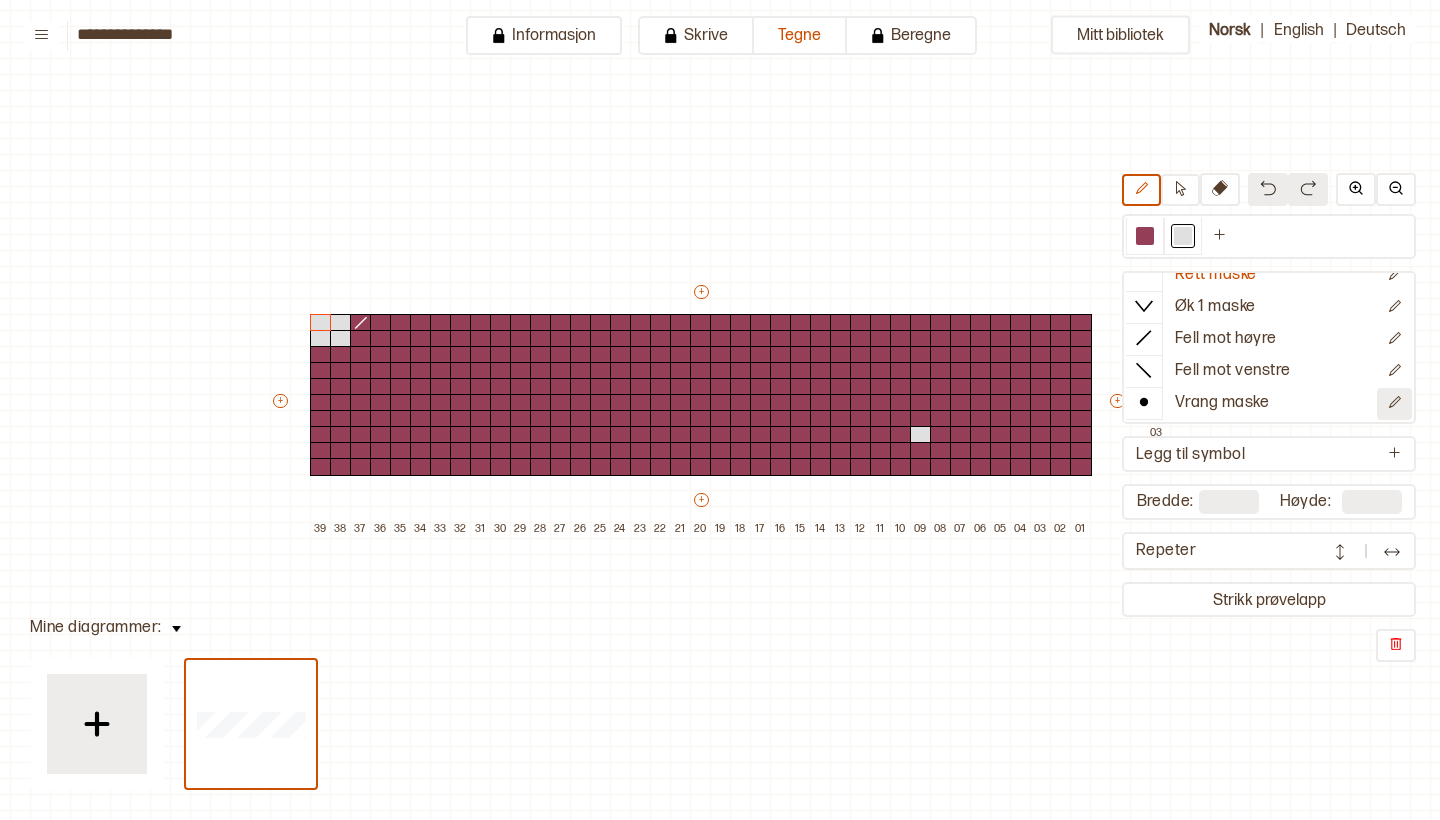 click 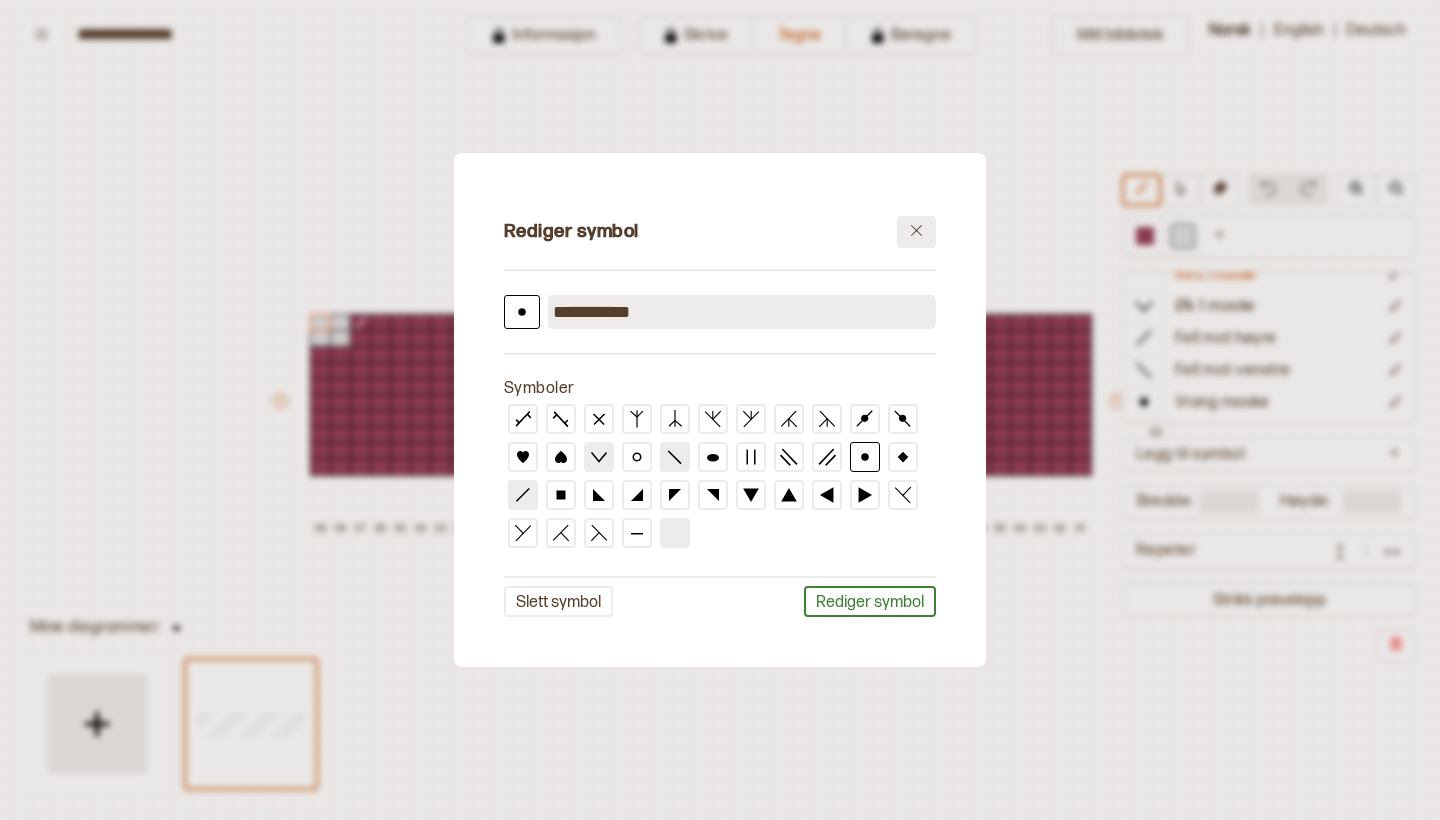 click at bounding box center (916, 232) 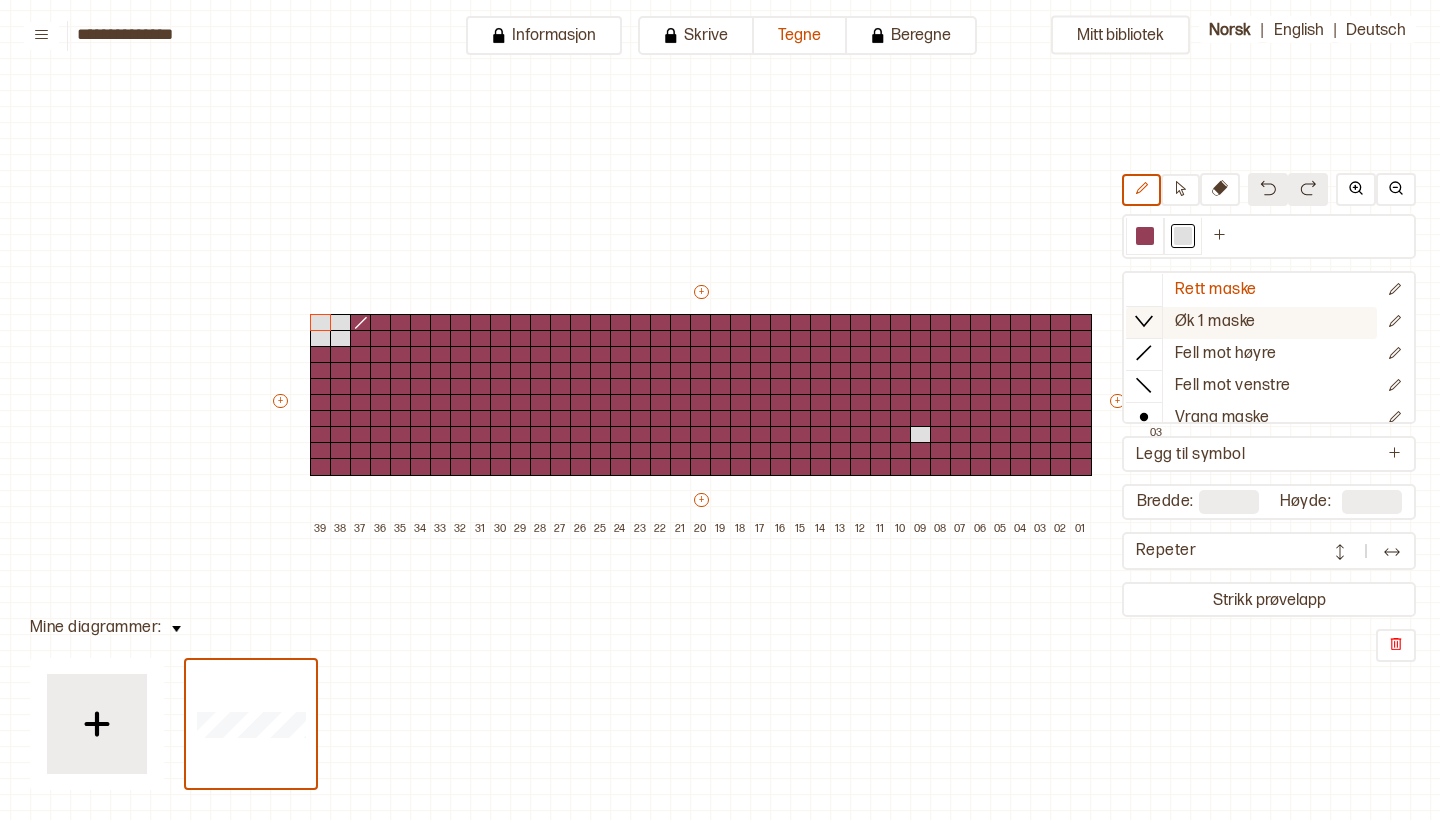 scroll, scrollTop: 0, scrollLeft: 0, axis: both 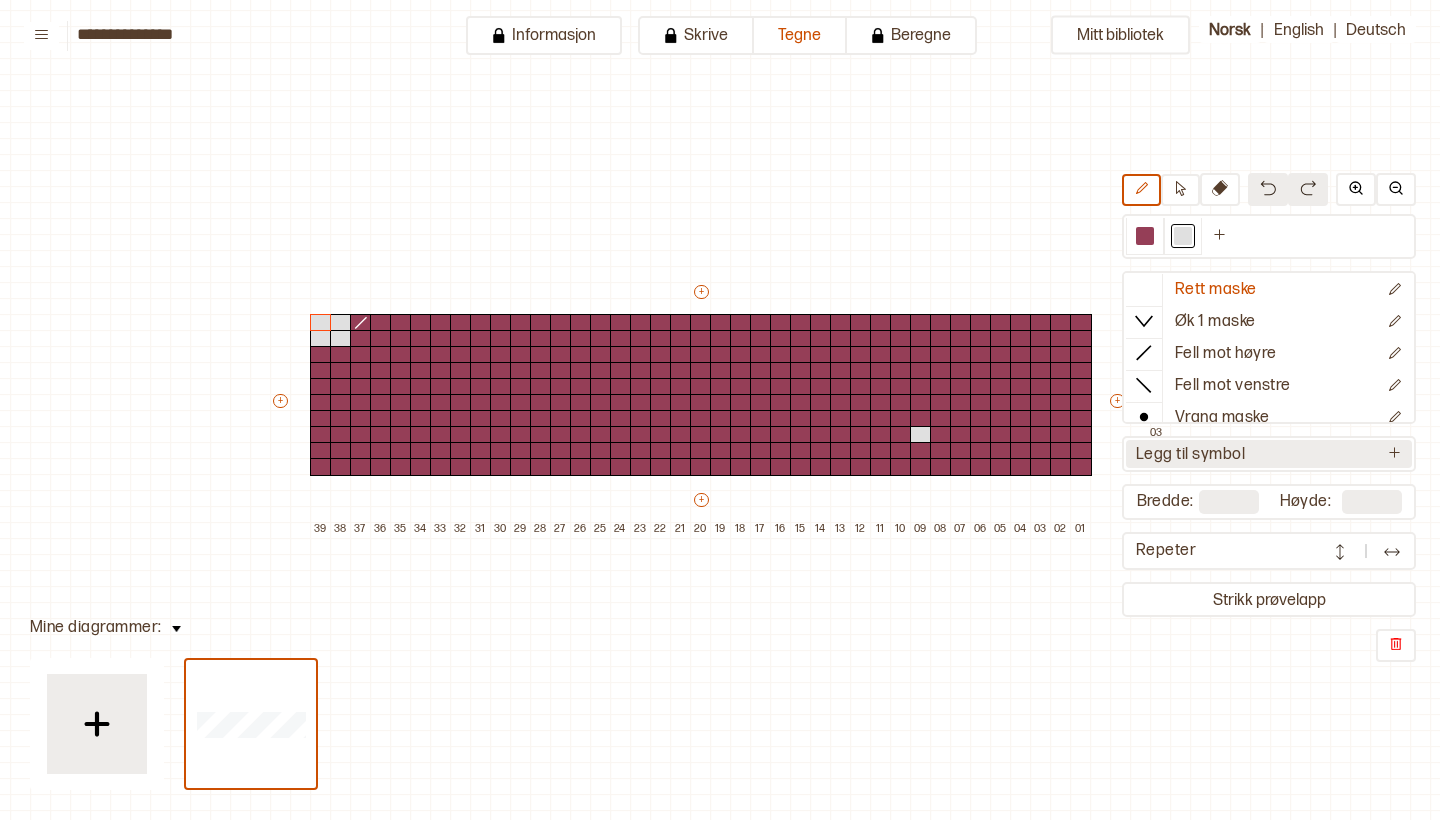 click on "Legg til symbol" at bounding box center (1269, 454) 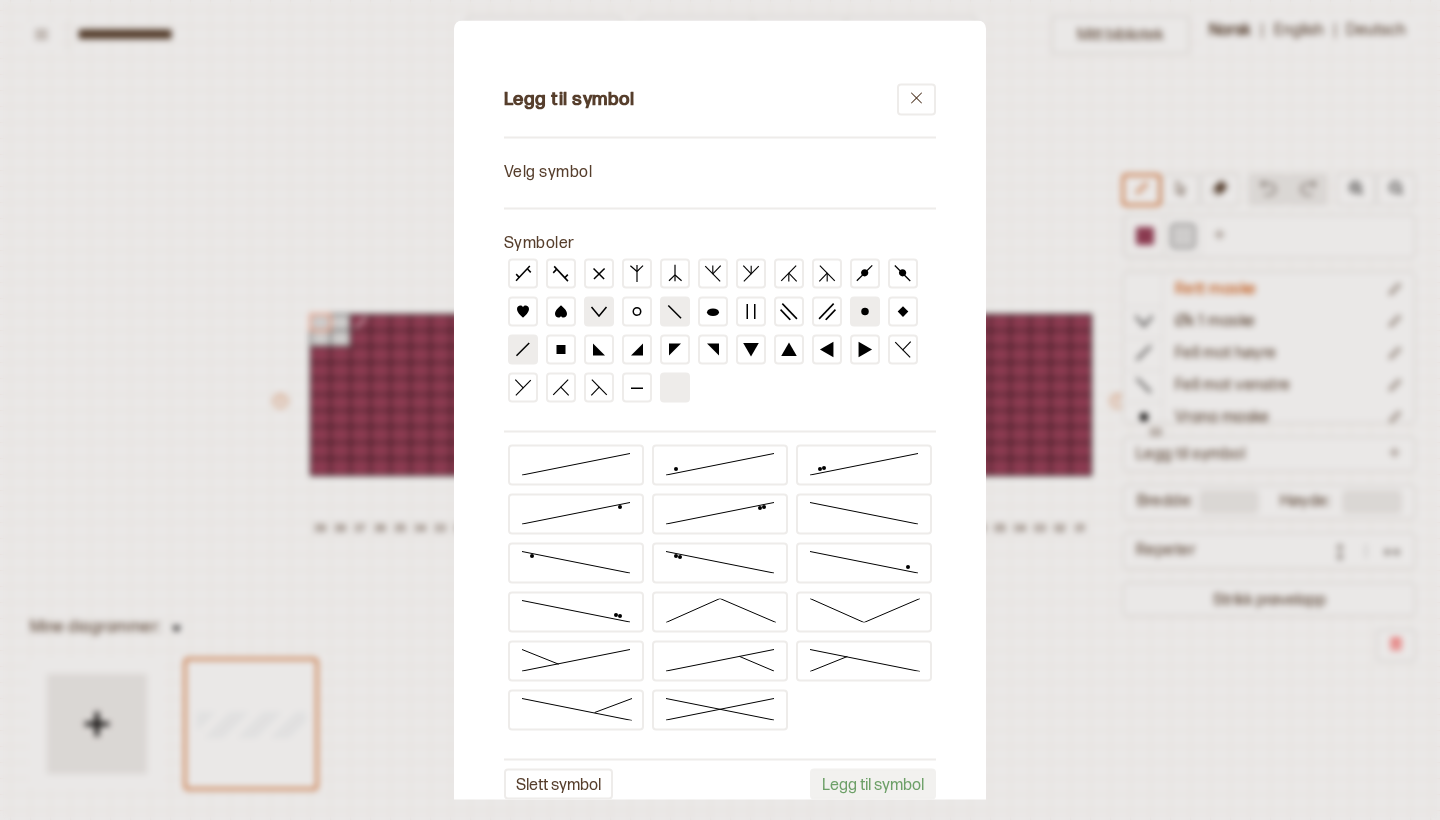click 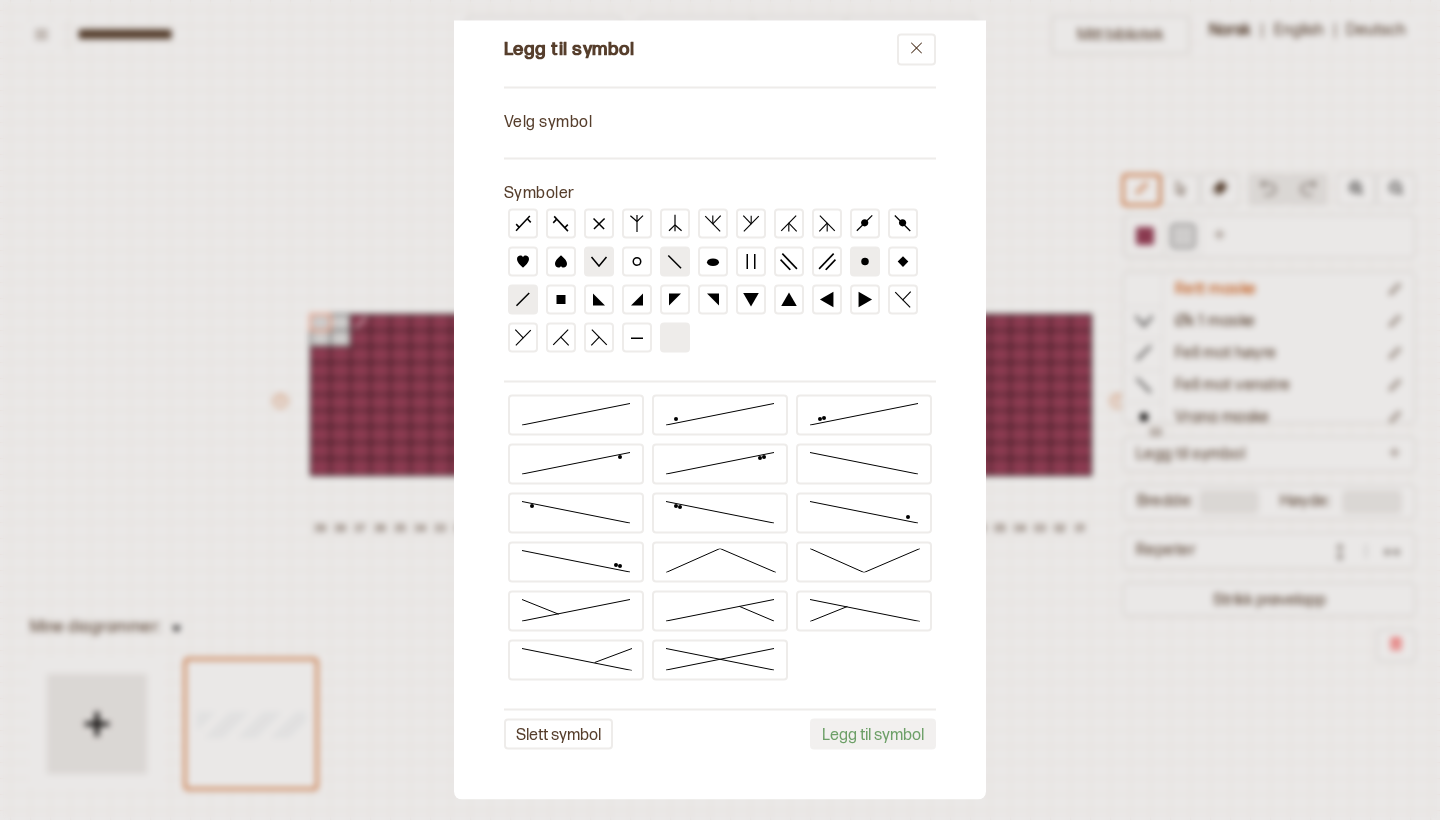 scroll, scrollTop: 51, scrollLeft: 0, axis: vertical 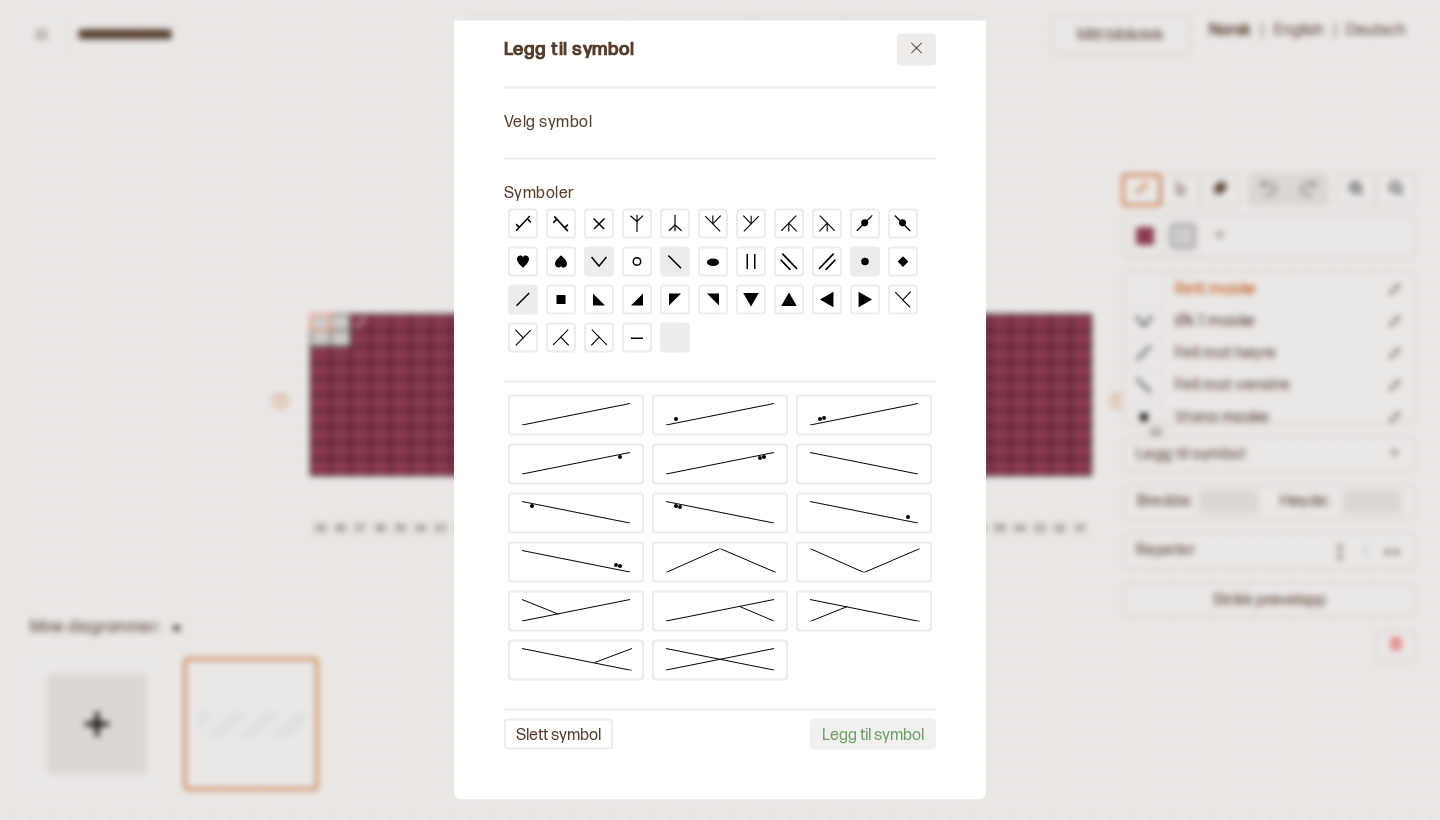 click at bounding box center [916, 50] 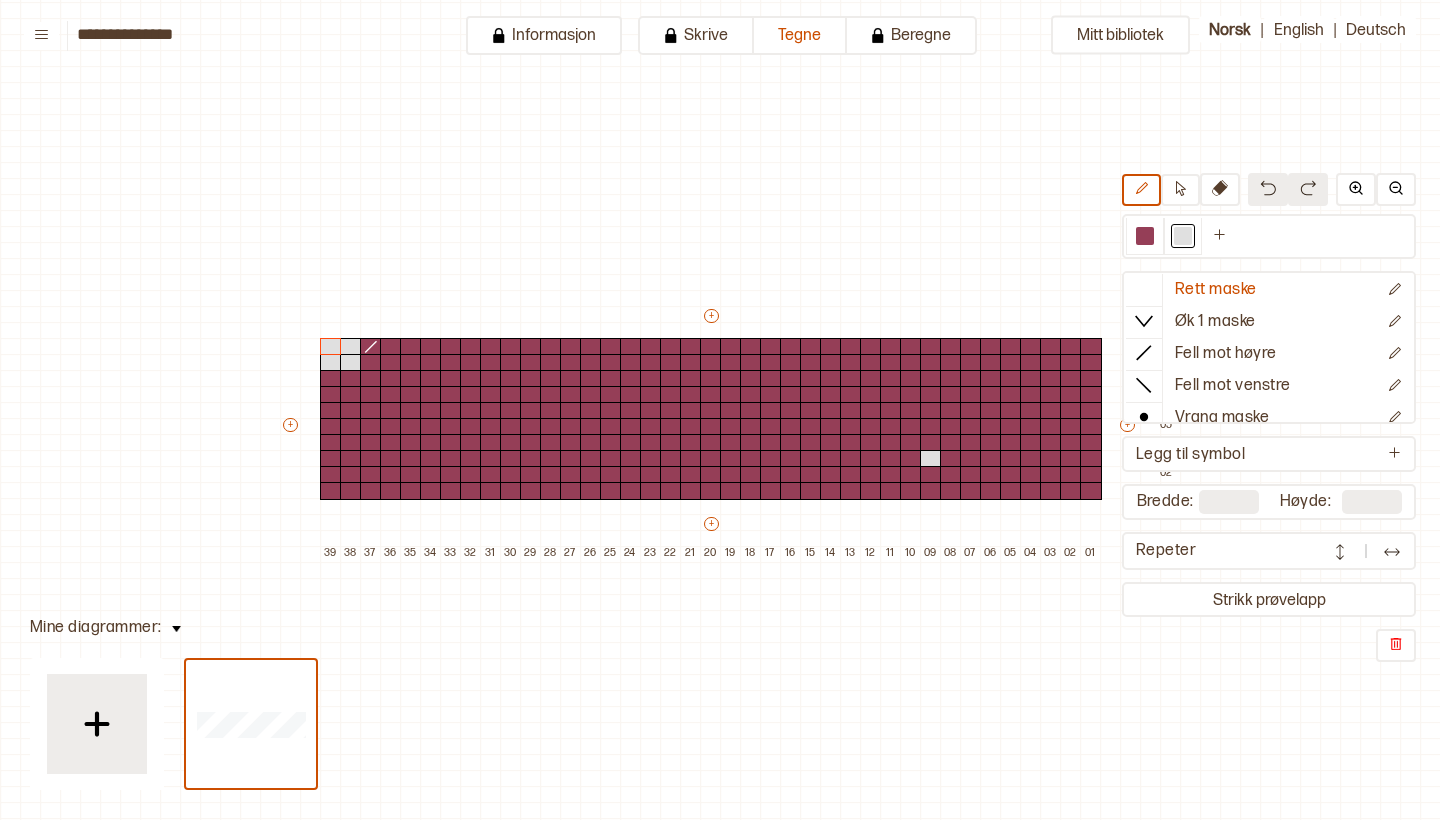 scroll, scrollTop: 28, scrollLeft: 0, axis: vertical 